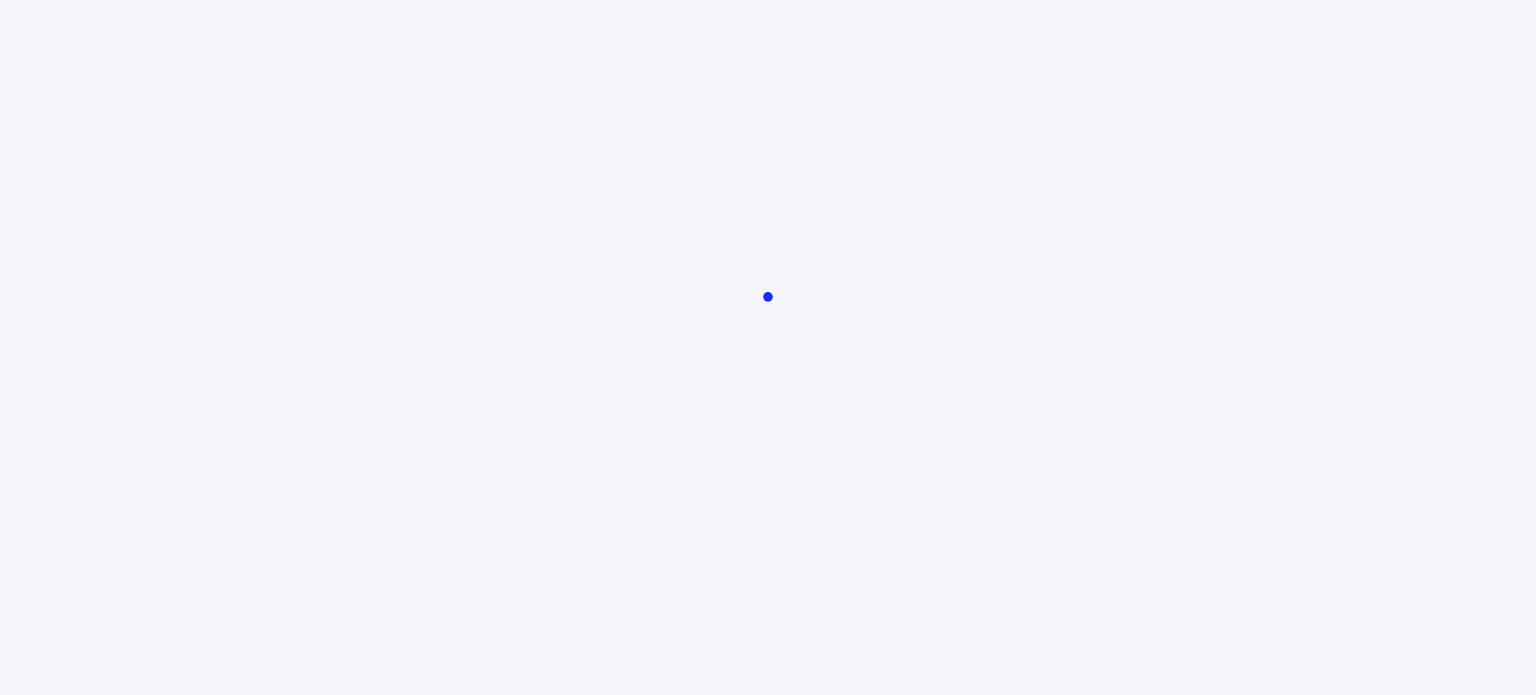 scroll, scrollTop: 0, scrollLeft: 0, axis: both 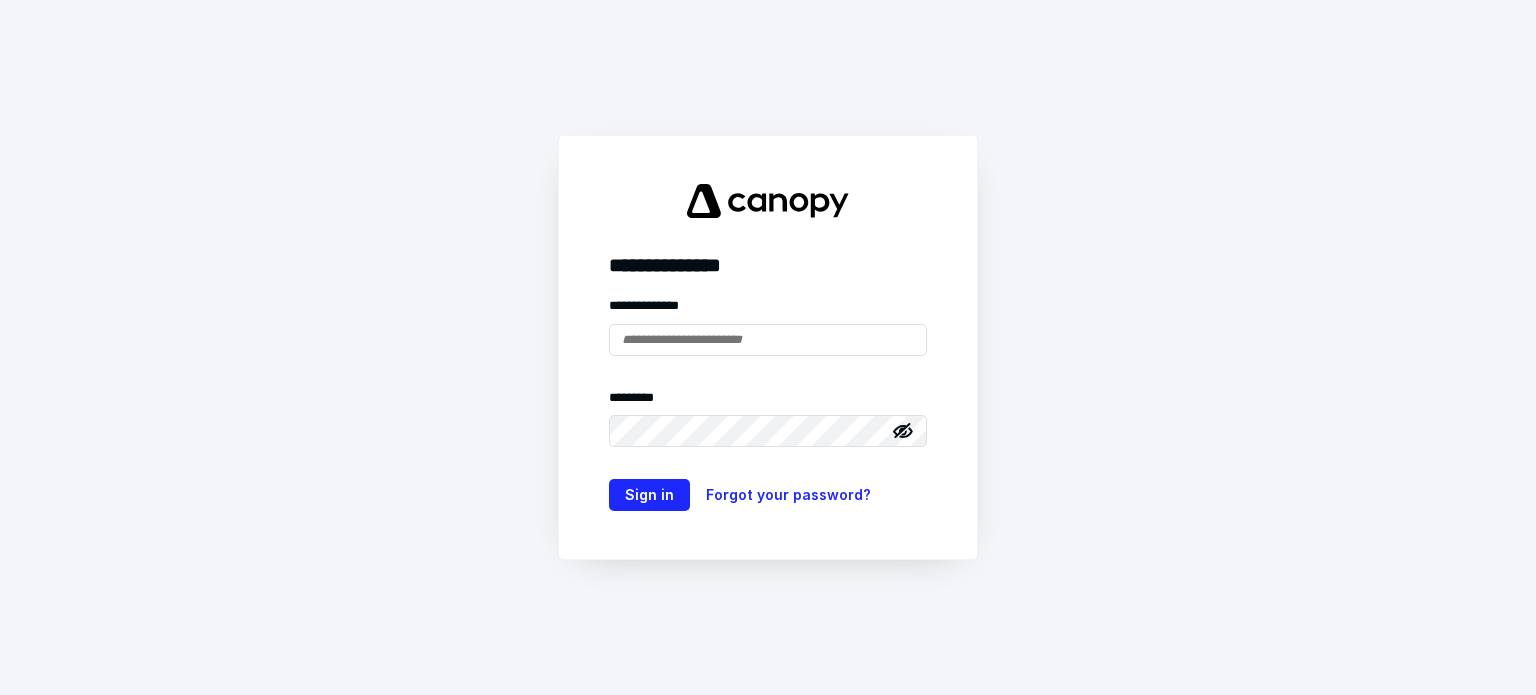 type on "**********" 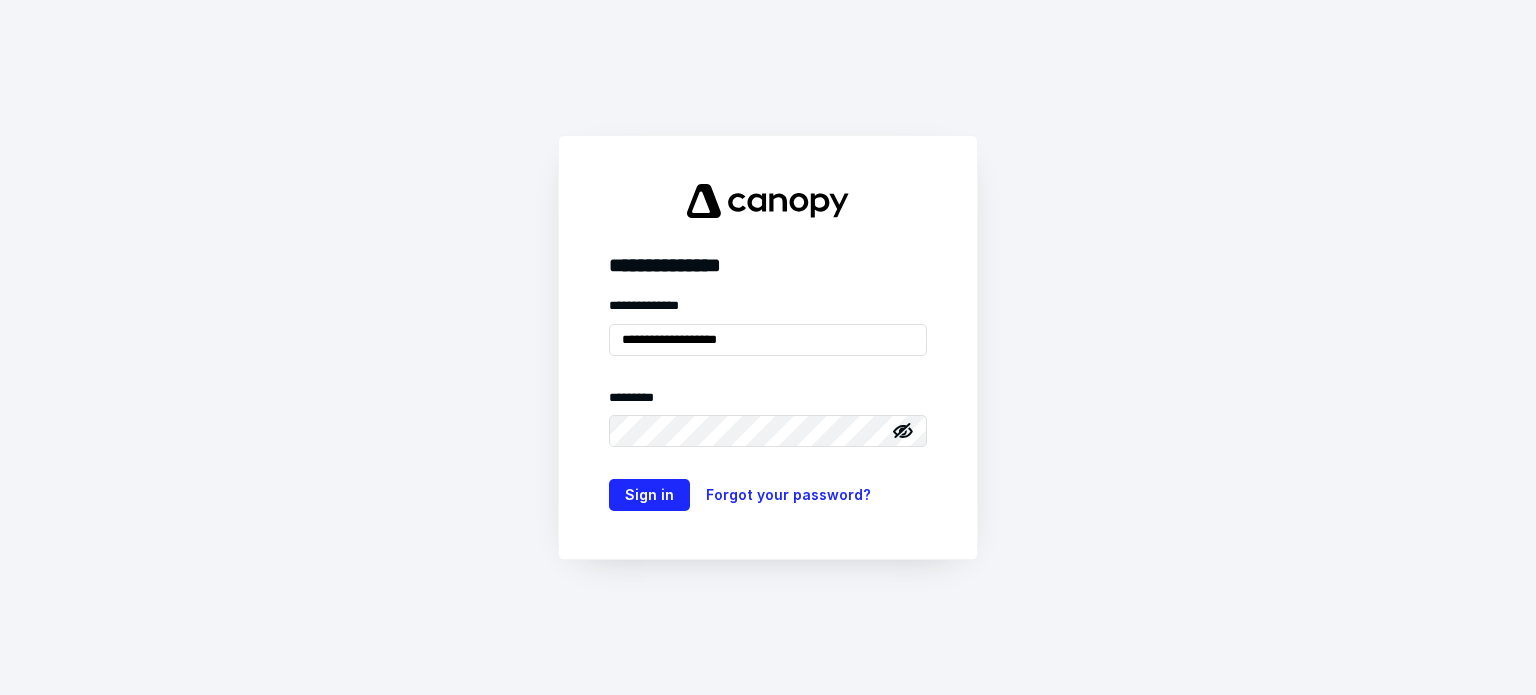click on "Sign in" at bounding box center [649, 495] 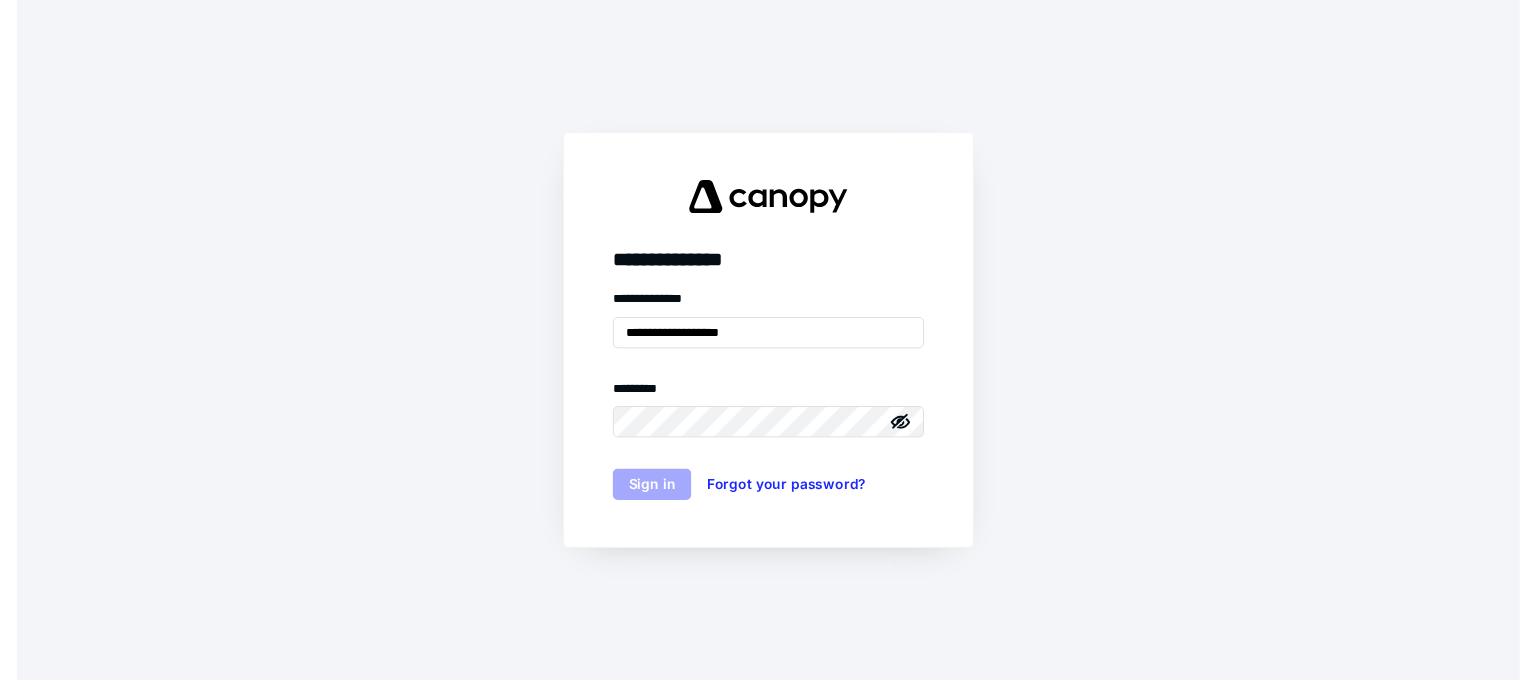 scroll, scrollTop: 0, scrollLeft: 0, axis: both 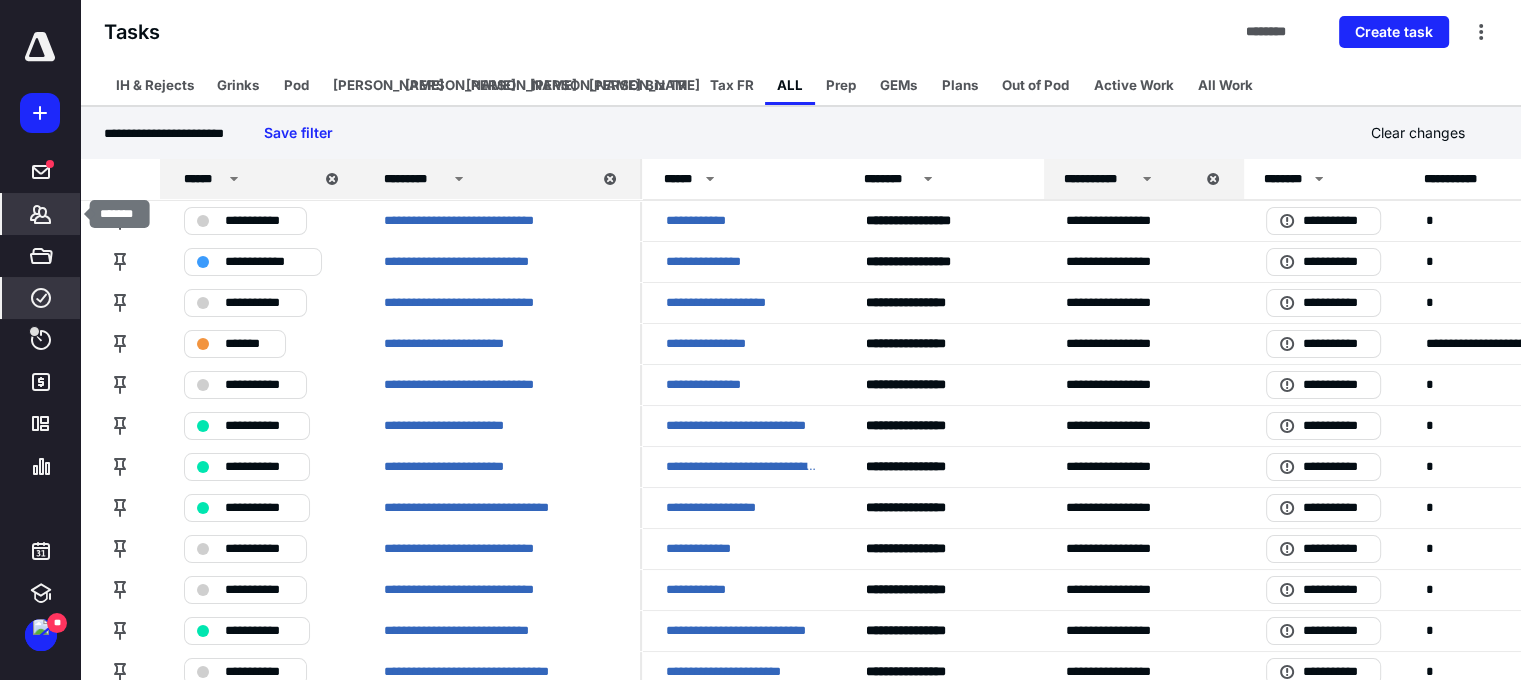 click on "*******" at bounding box center (41, 214) 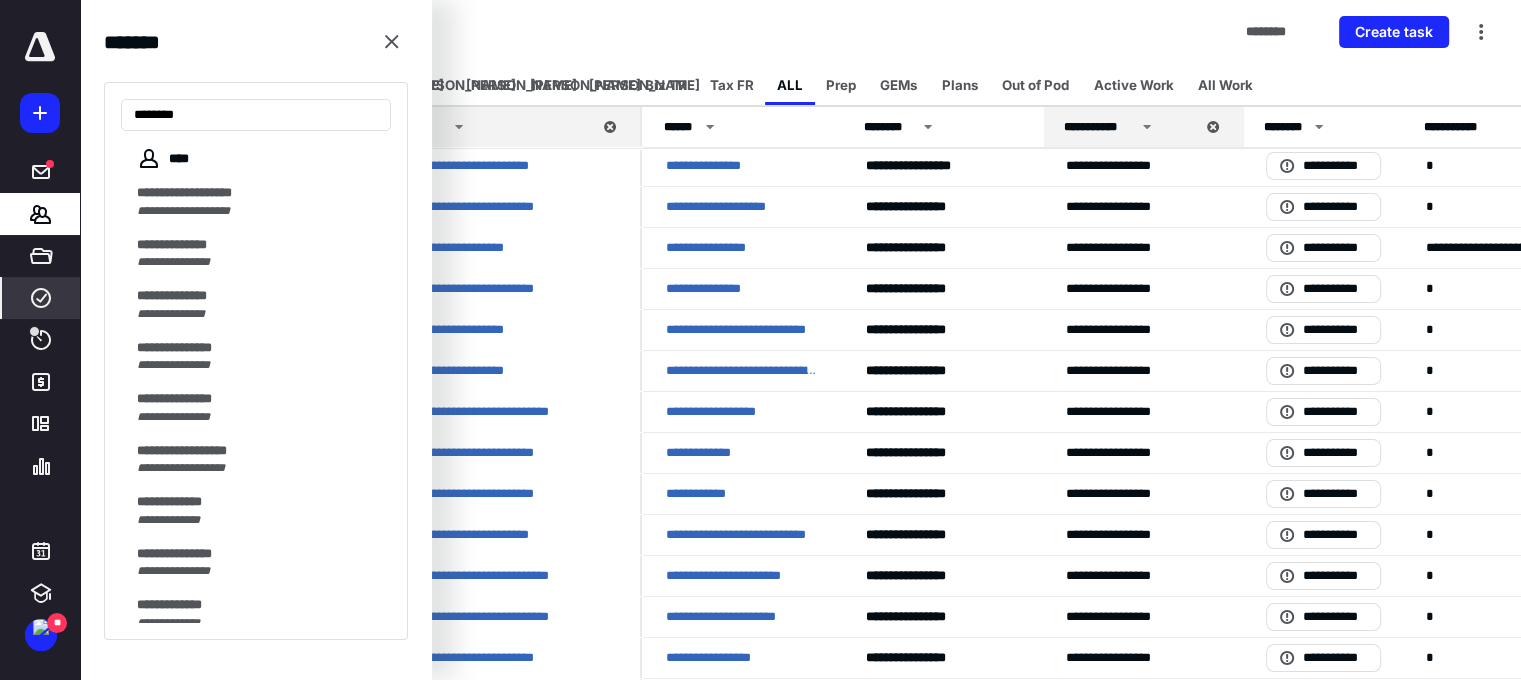 scroll, scrollTop: 142, scrollLeft: 0, axis: vertical 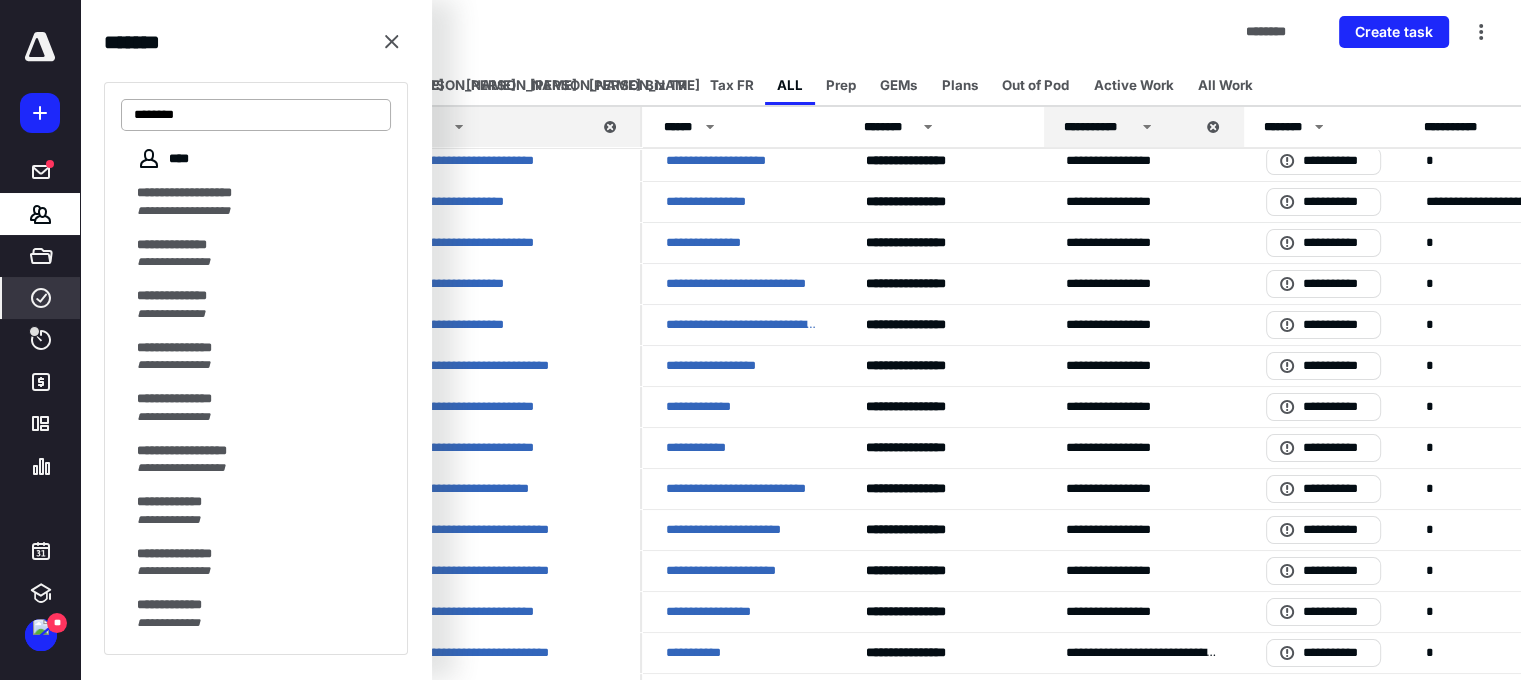click on "*******" at bounding box center [256, 115] 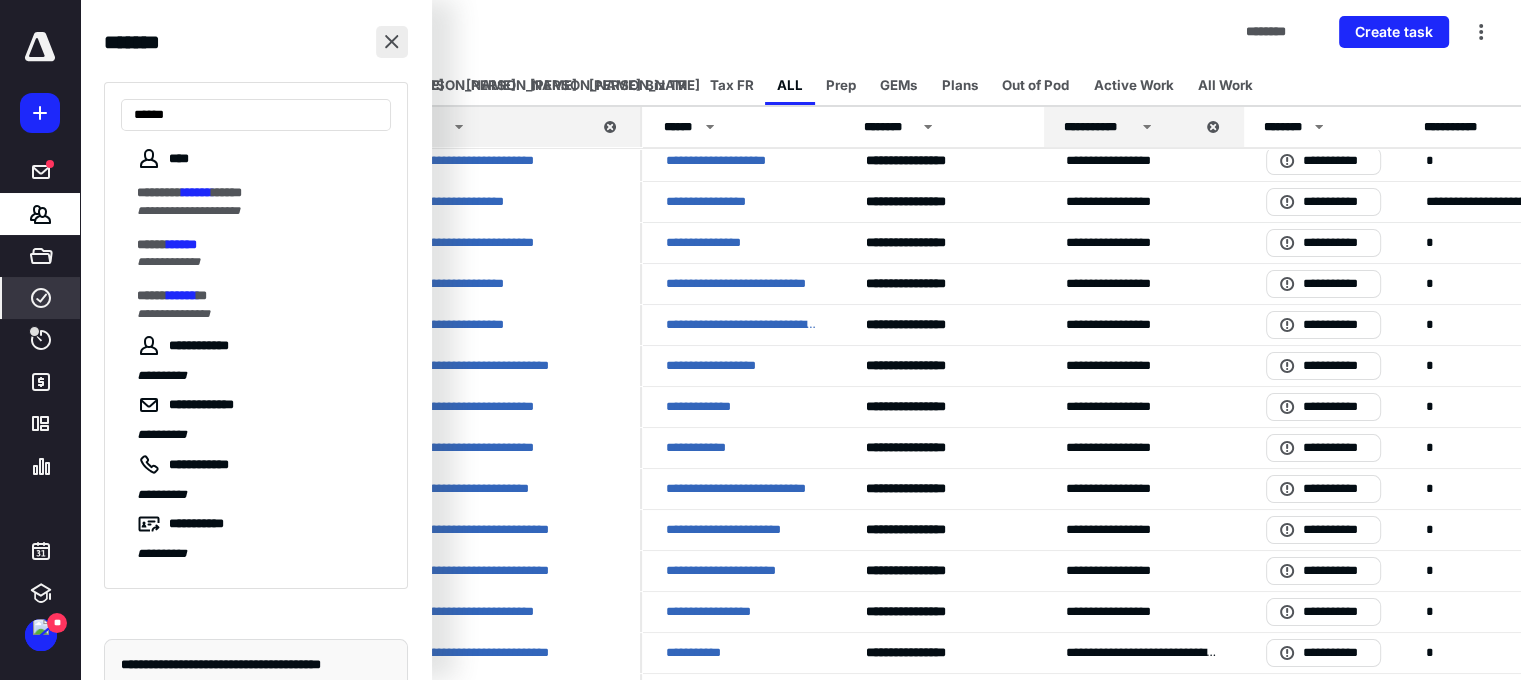 type on "******" 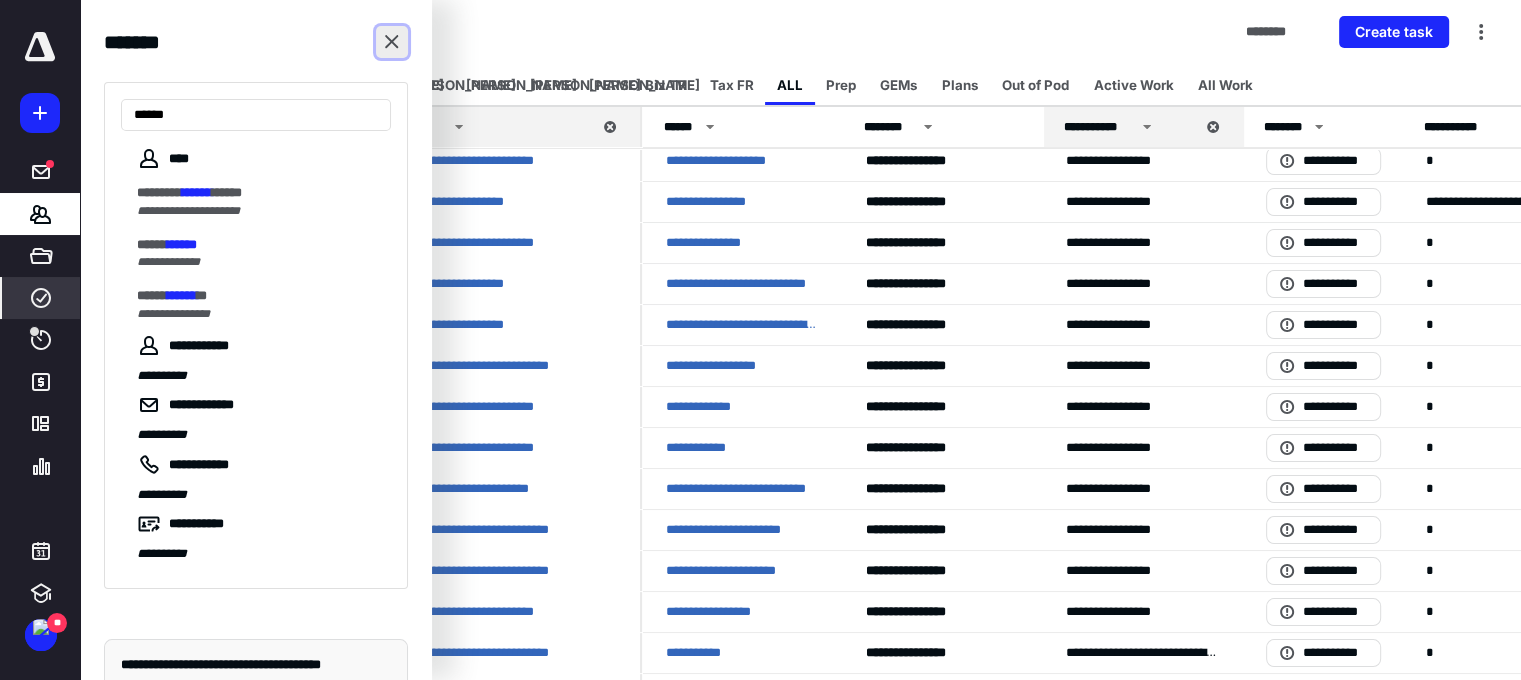 click at bounding box center [392, 42] 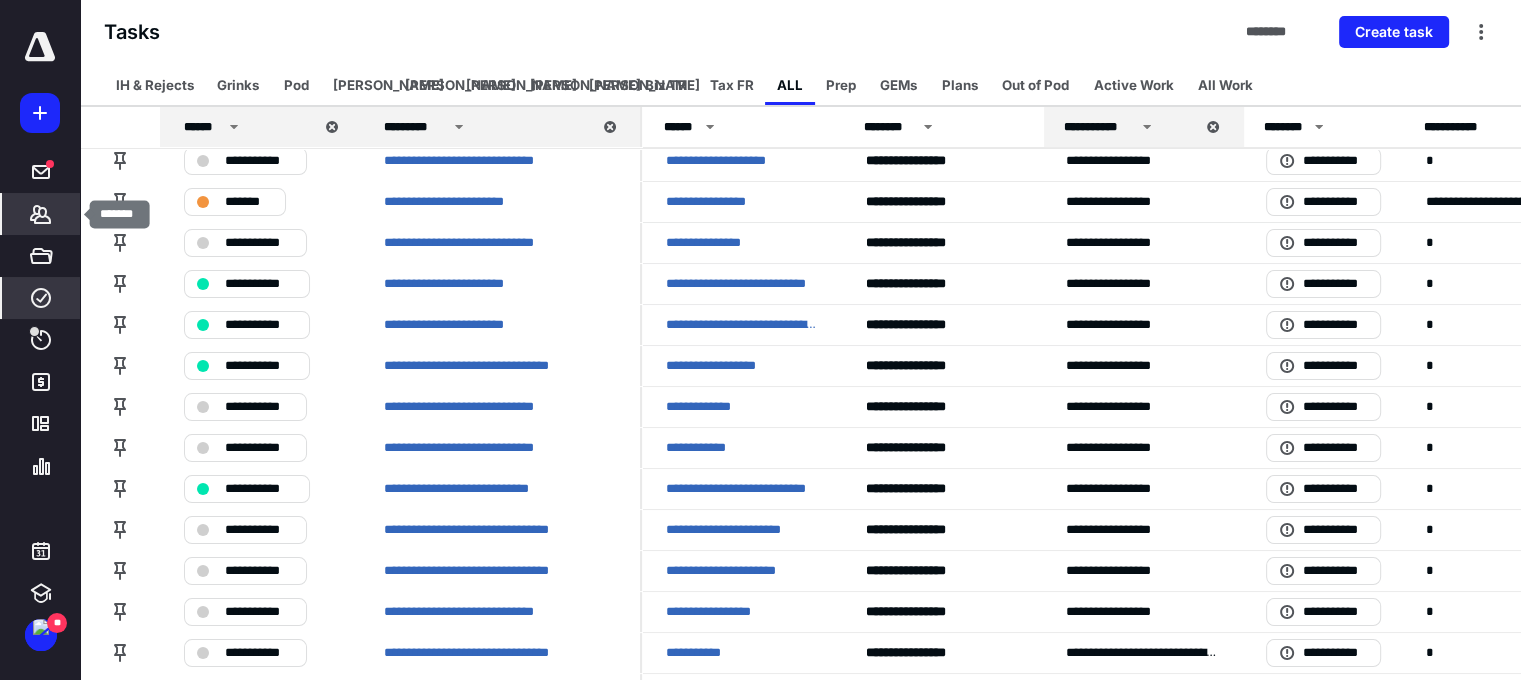 click 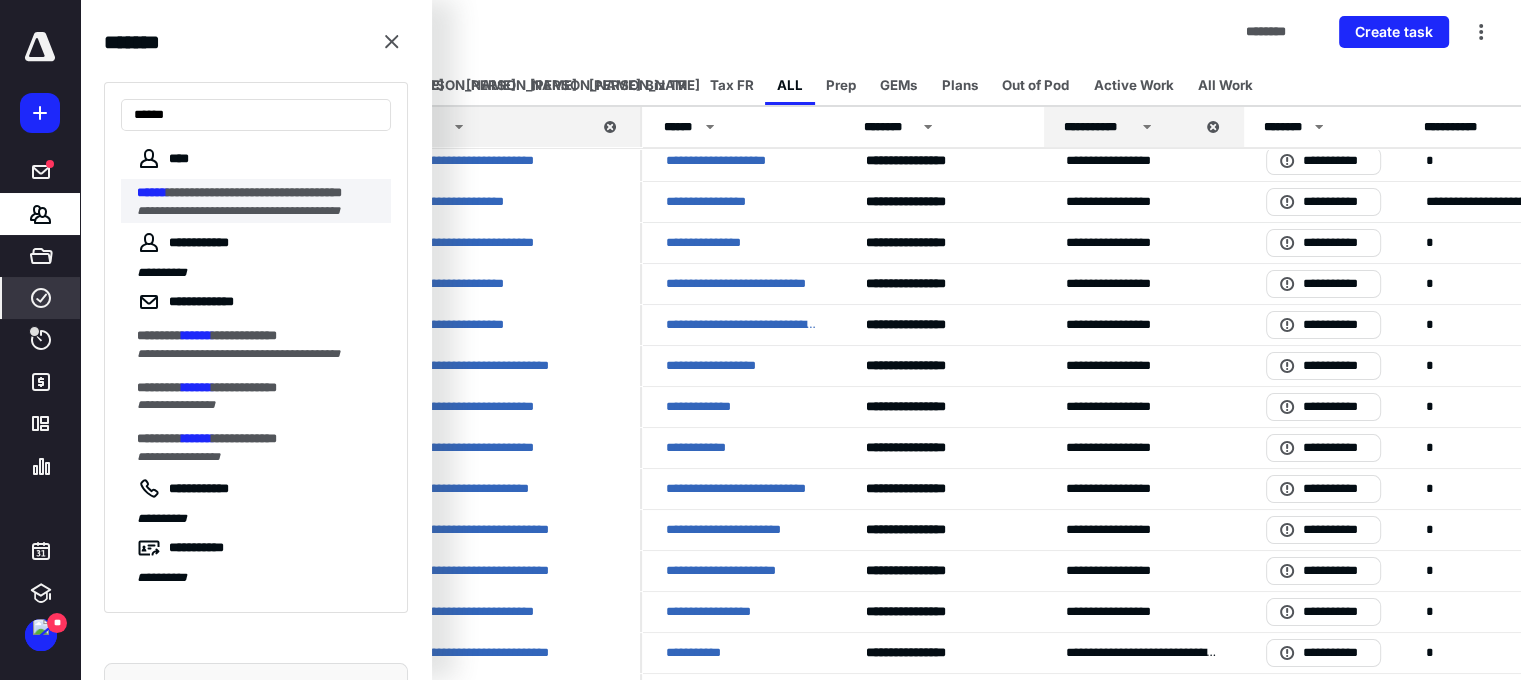 type on "******" 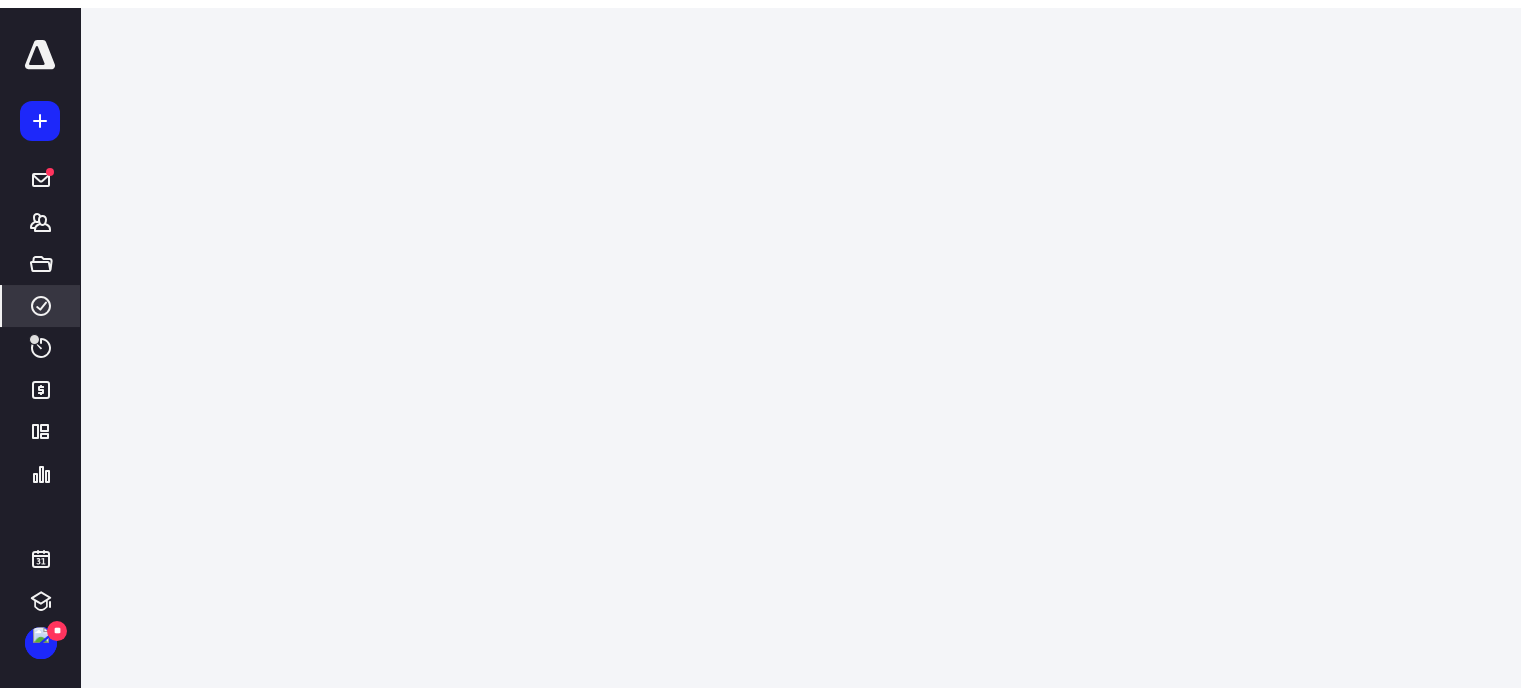 scroll, scrollTop: 0, scrollLeft: 0, axis: both 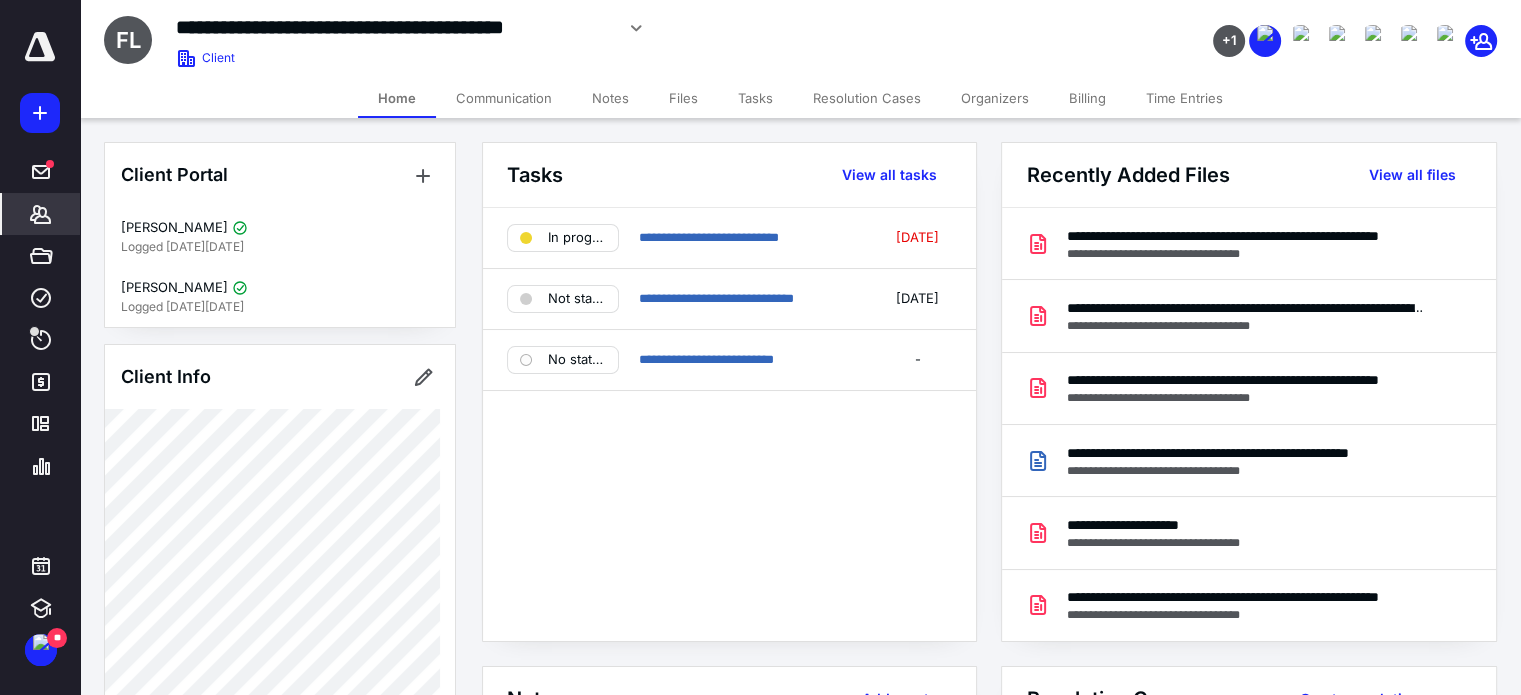 click on "**********" at bounding box center [565, 35] 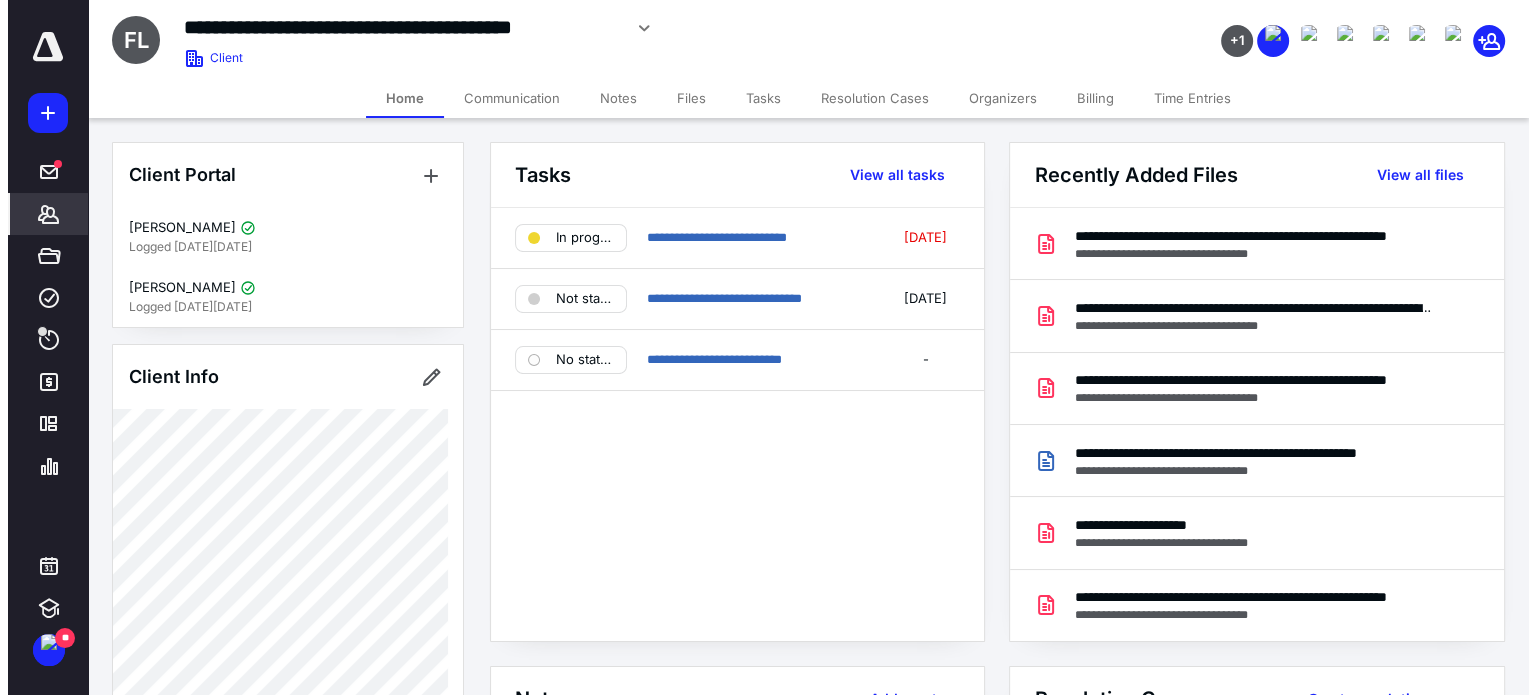 scroll, scrollTop: 252, scrollLeft: 0, axis: vertical 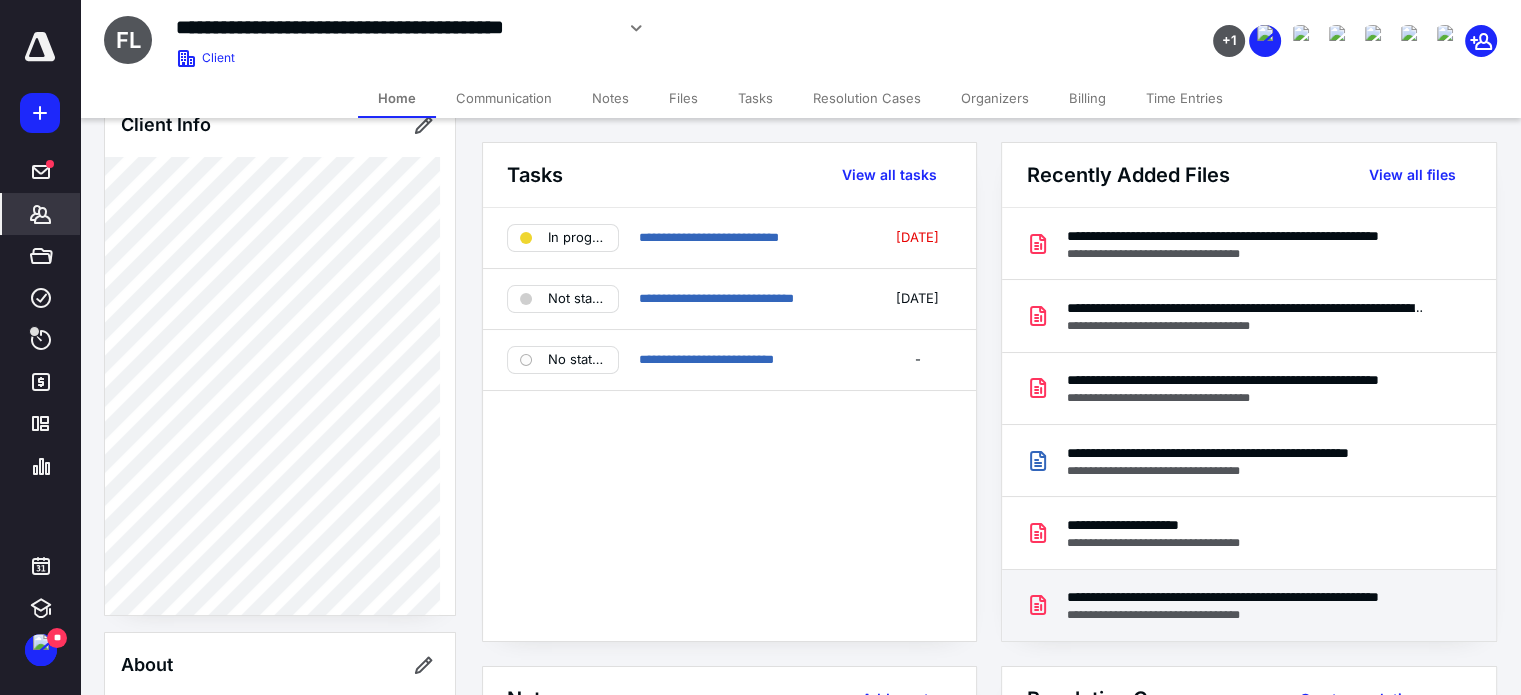 click on "**********" at bounding box center (1244, 597) 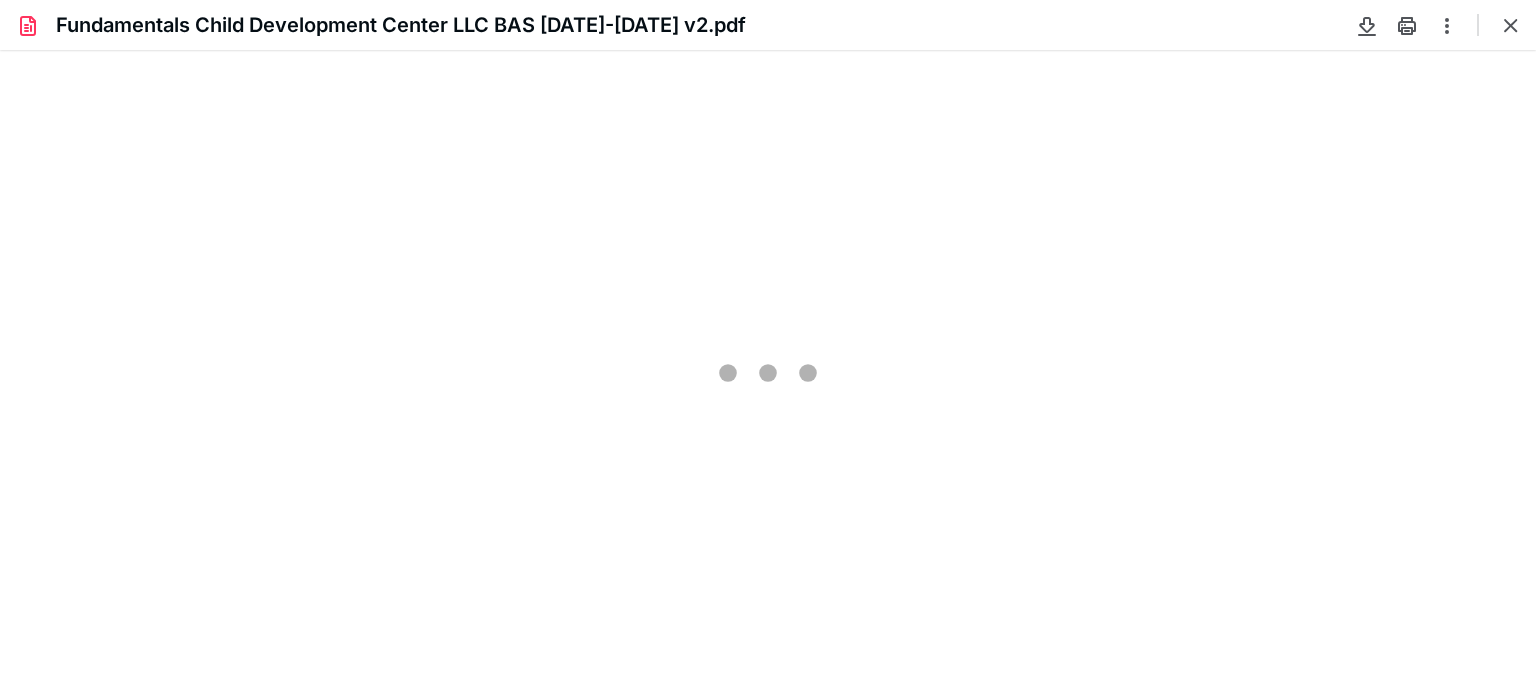 scroll, scrollTop: 0, scrollLeft: 0, axis: both 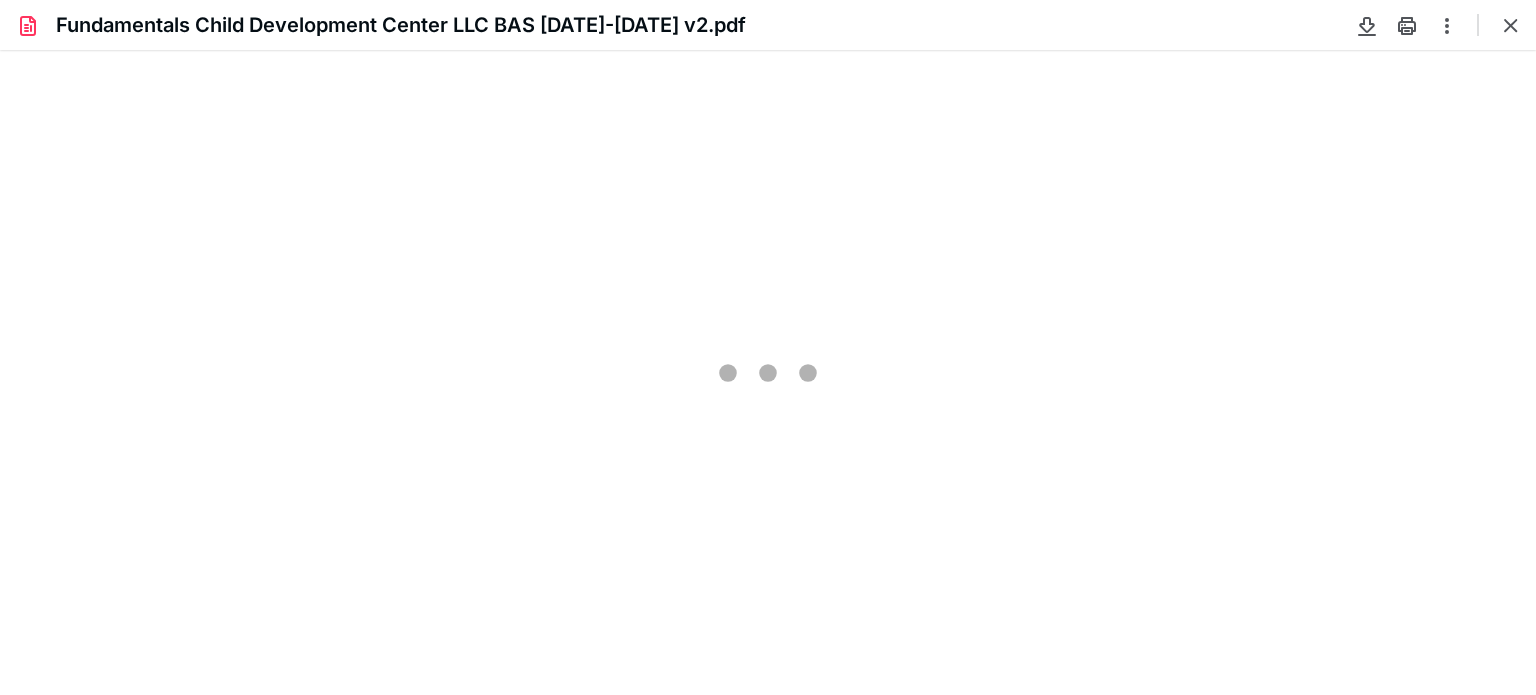 type on "77" 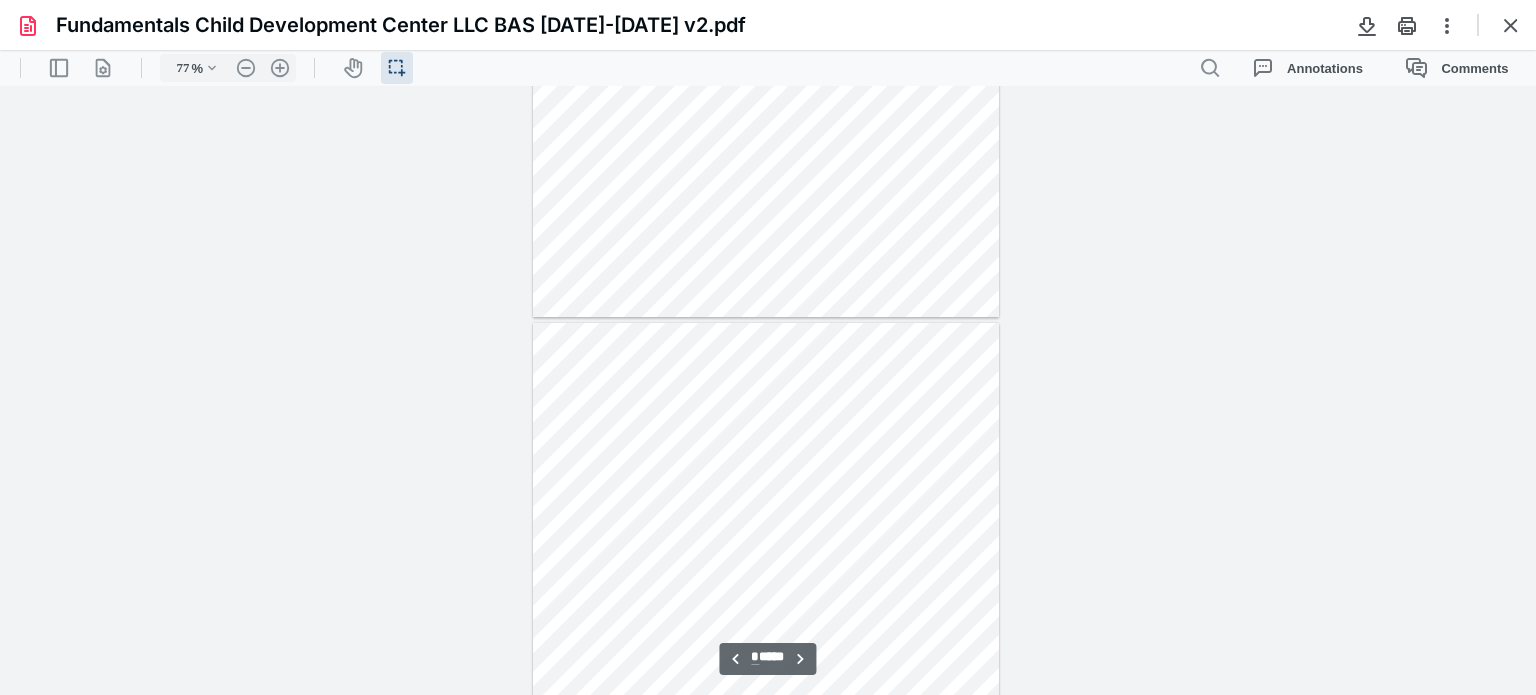 scroll, scrollTop: 3617, scrollLeft: 0, axis: vertical 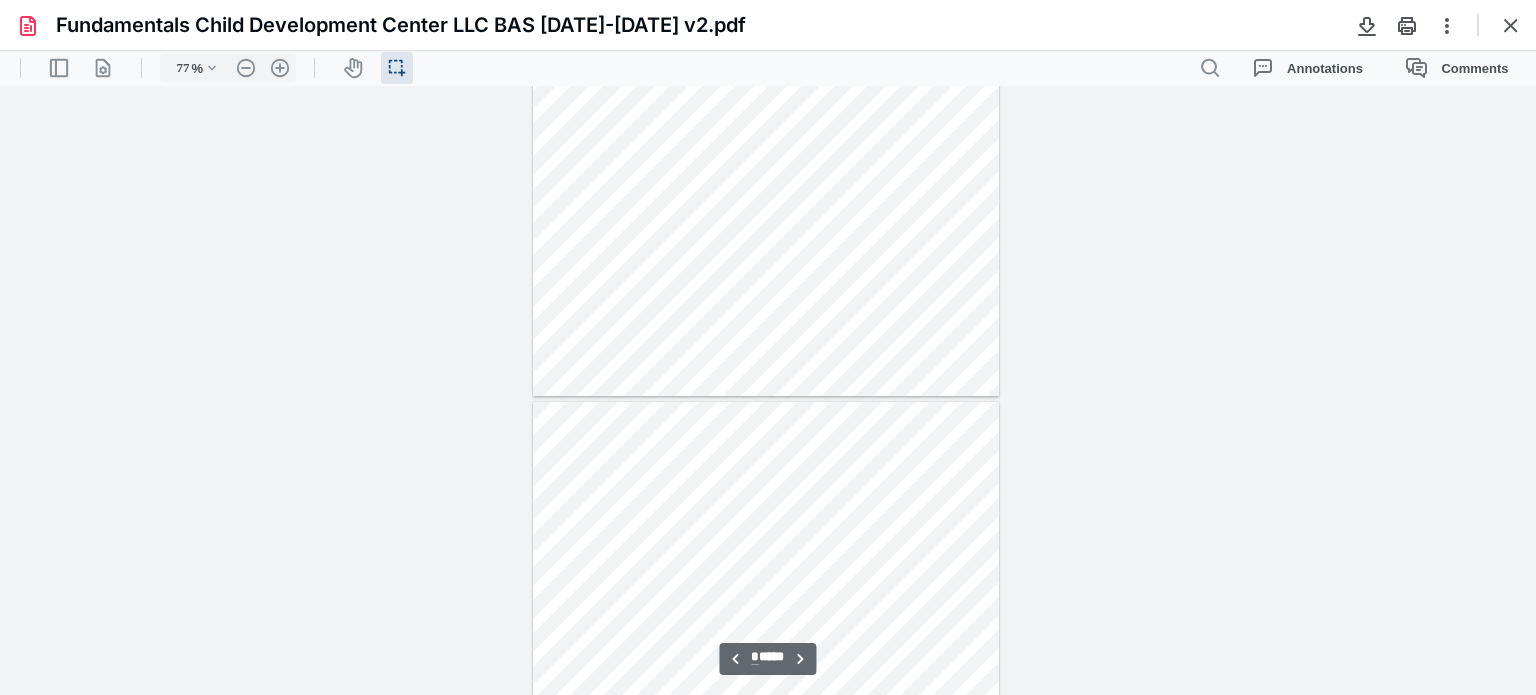 type on "*" 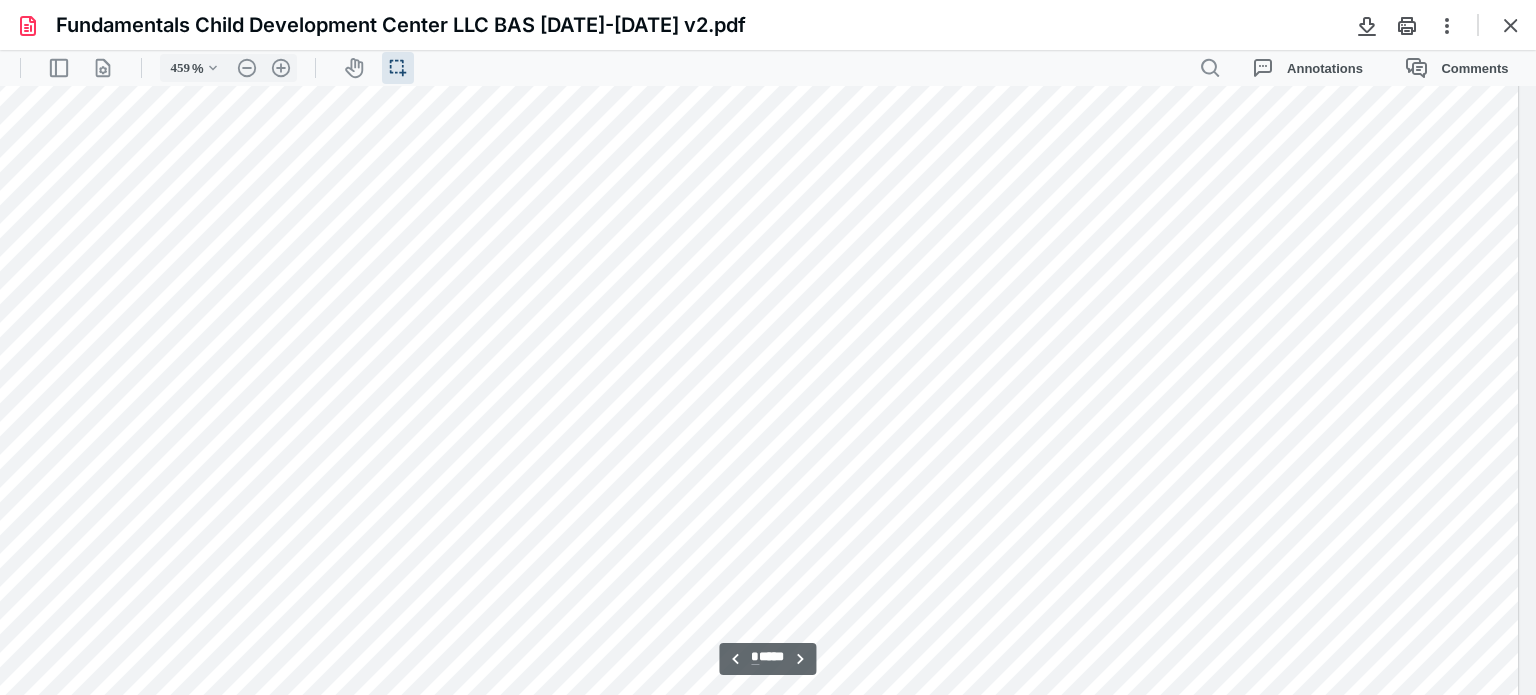 scroll, scrollTop: 26821, scrollLeft: 1072, axis: both 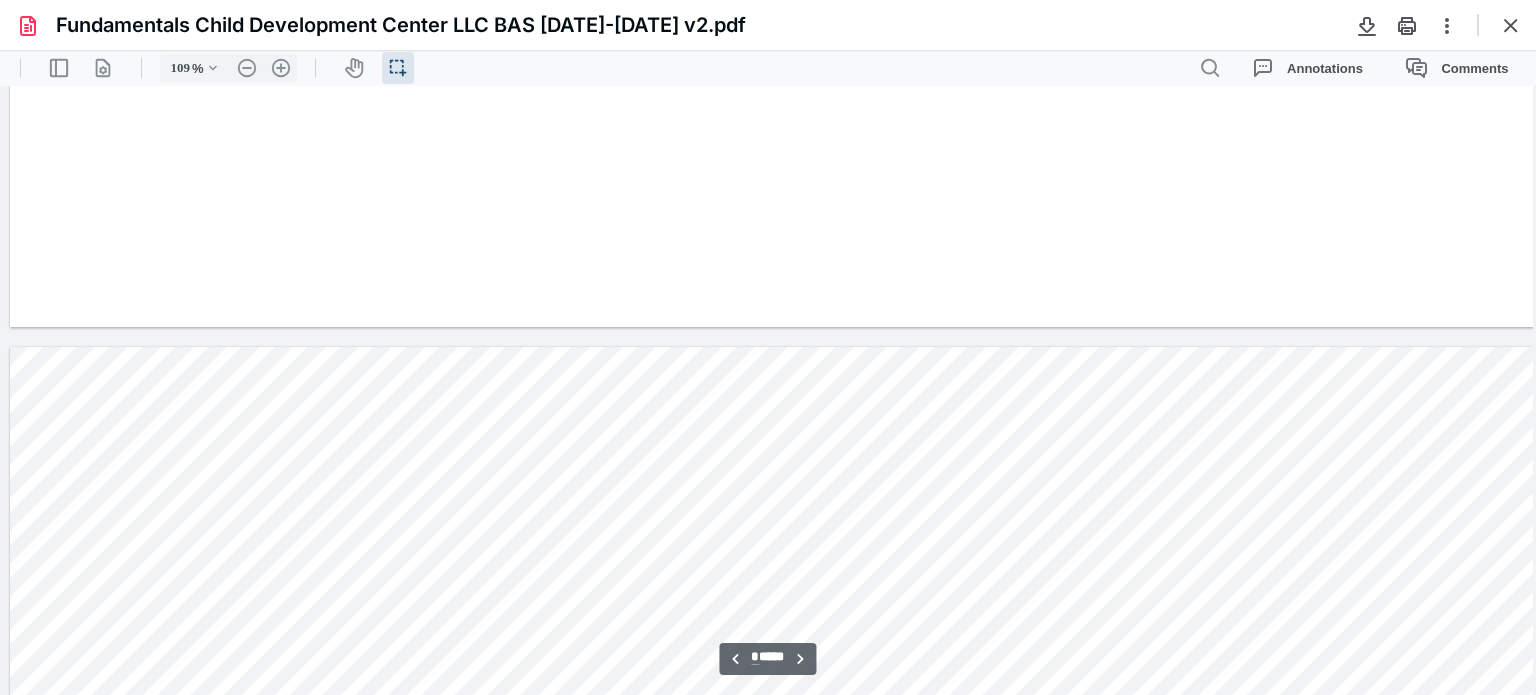 type on "52" 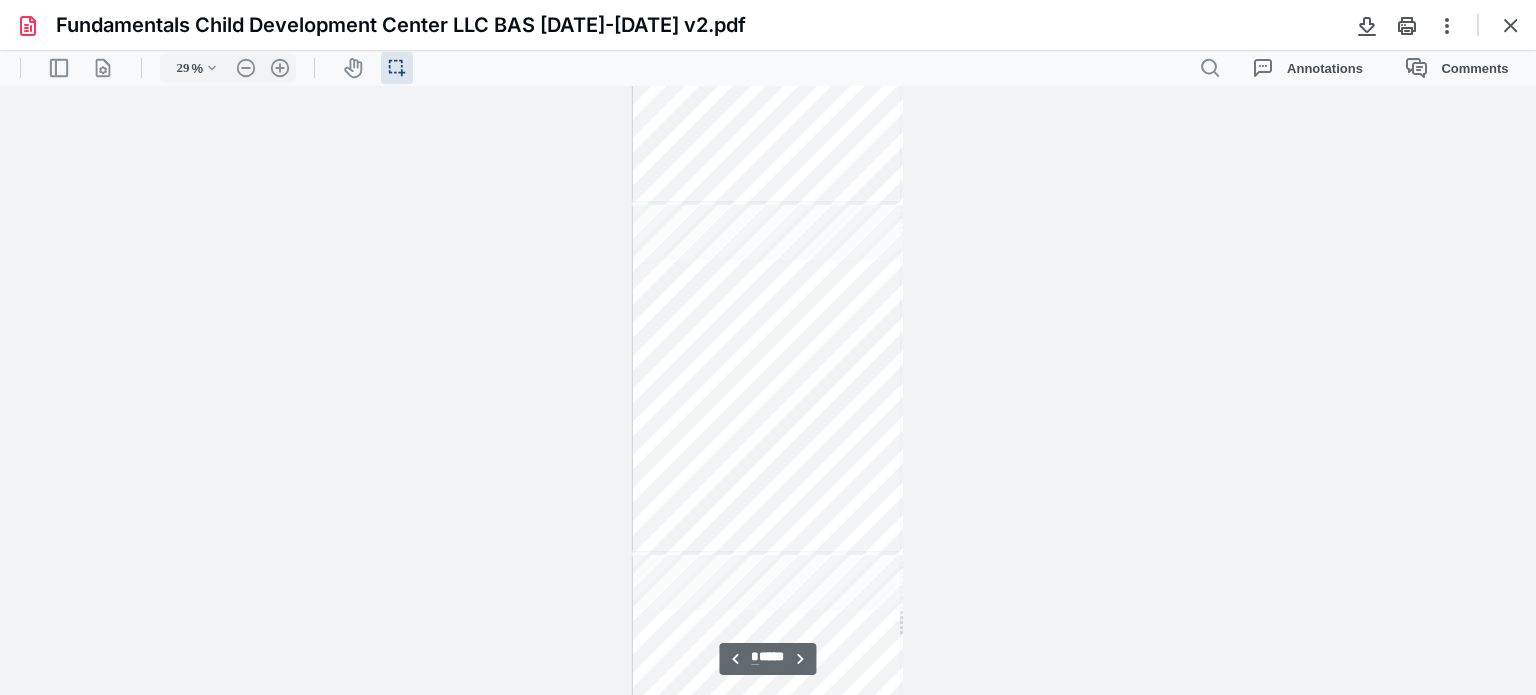 type on "22" 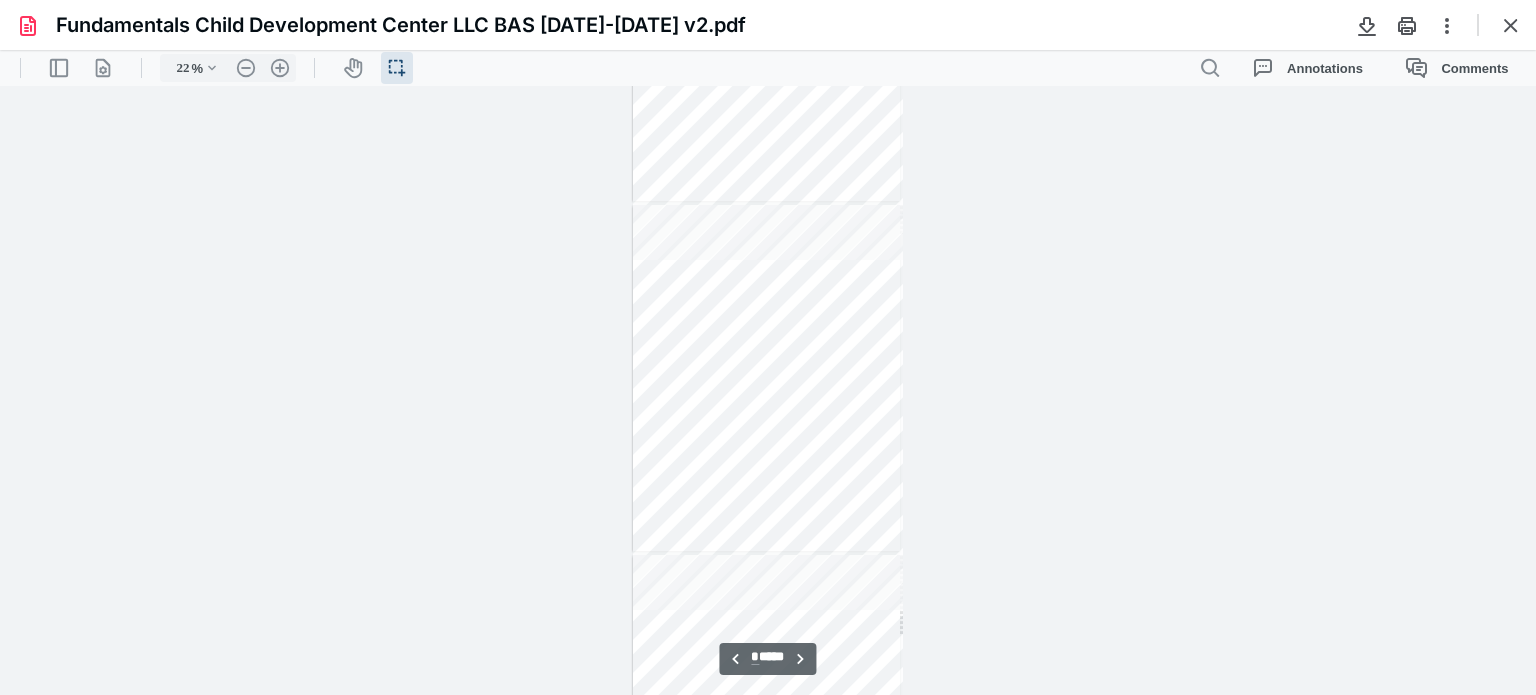 type on "14" 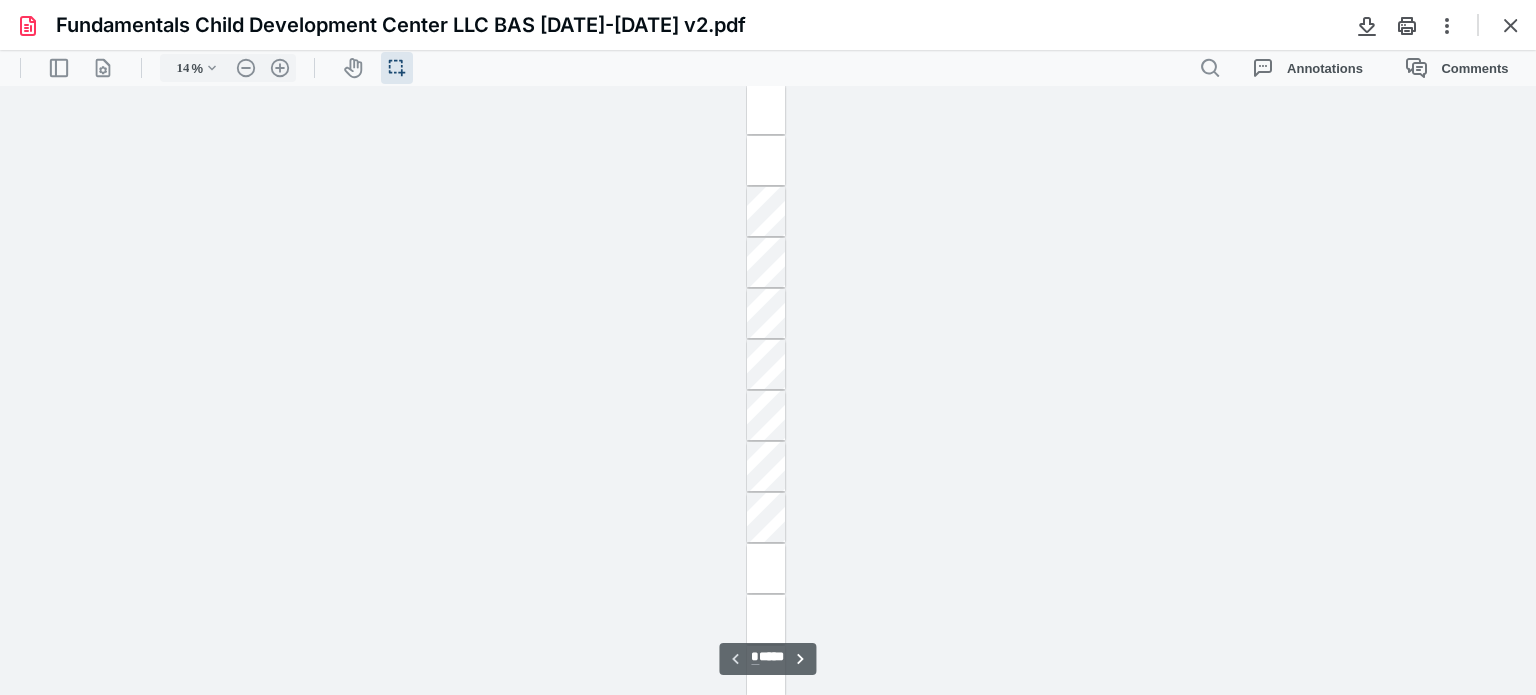 type on "7" 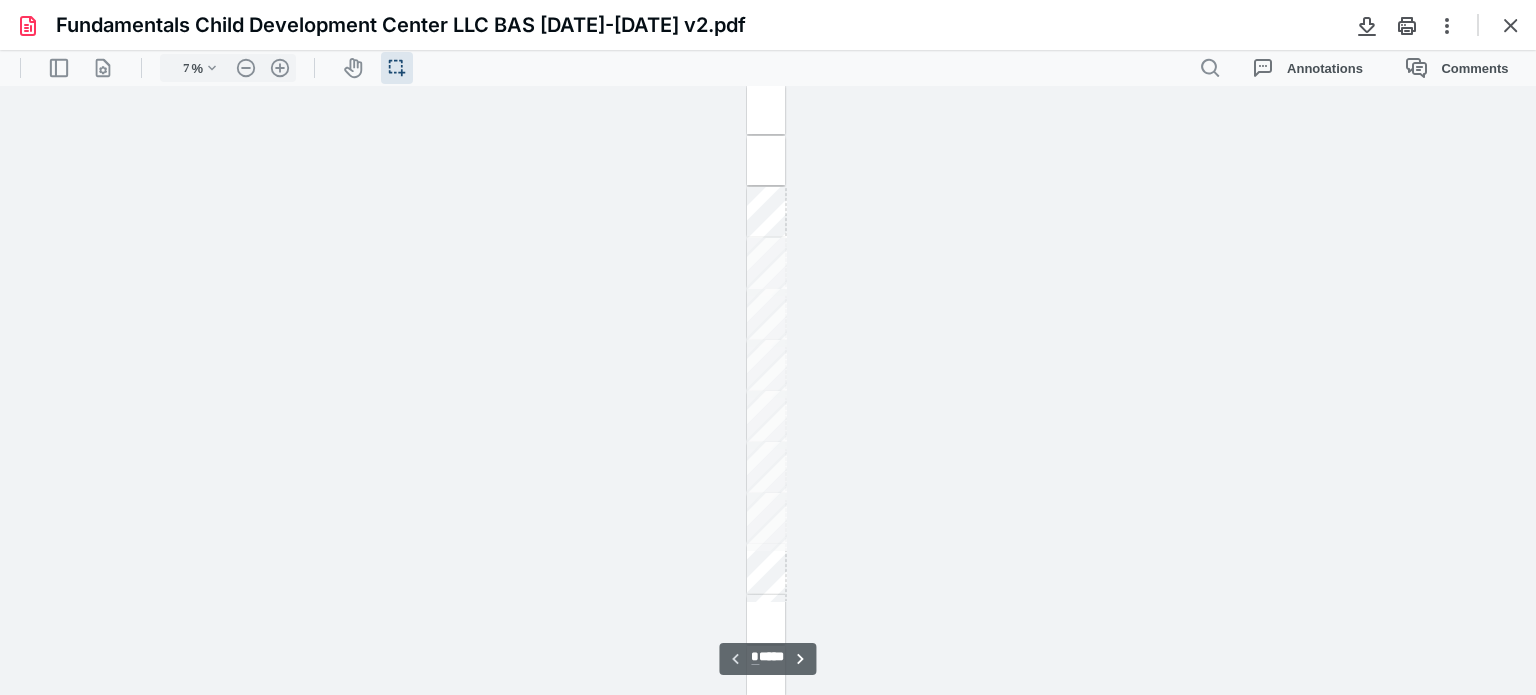 type on "14" 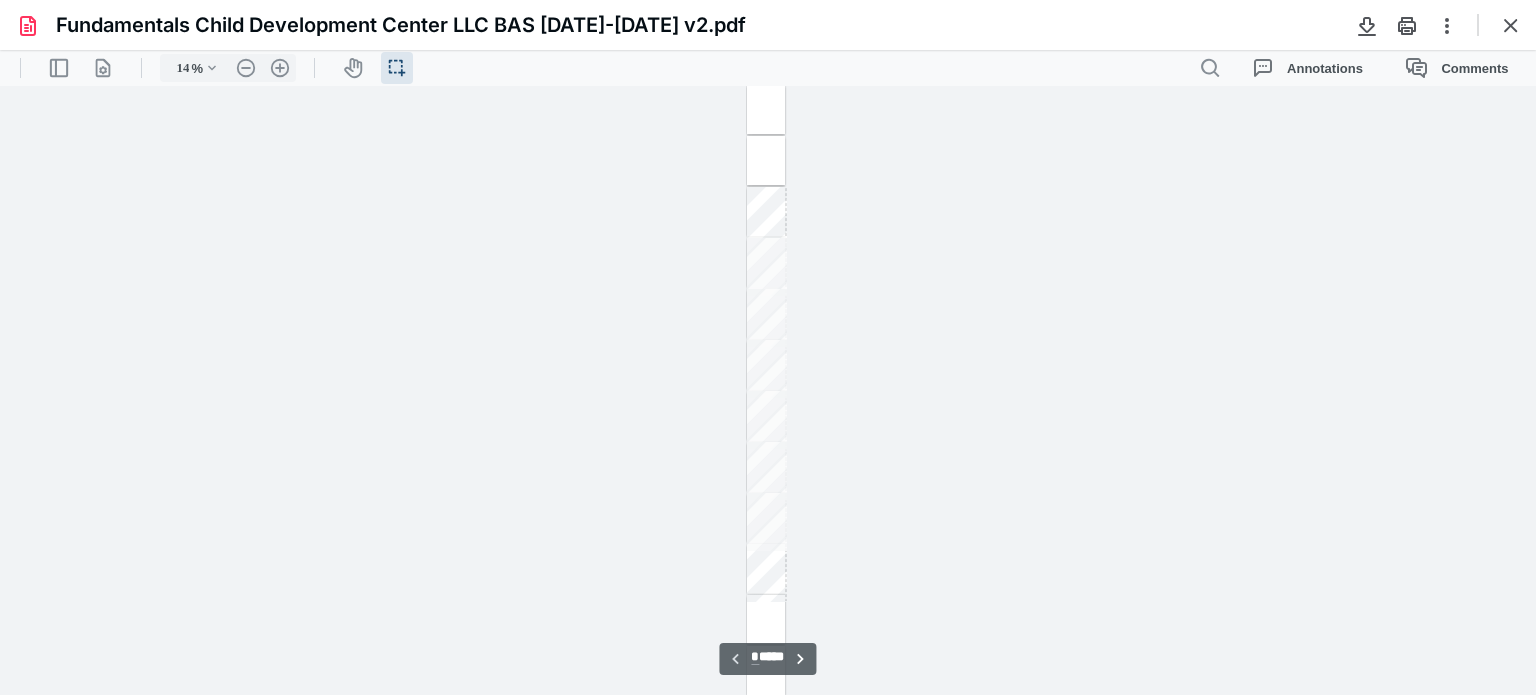 type on "22" 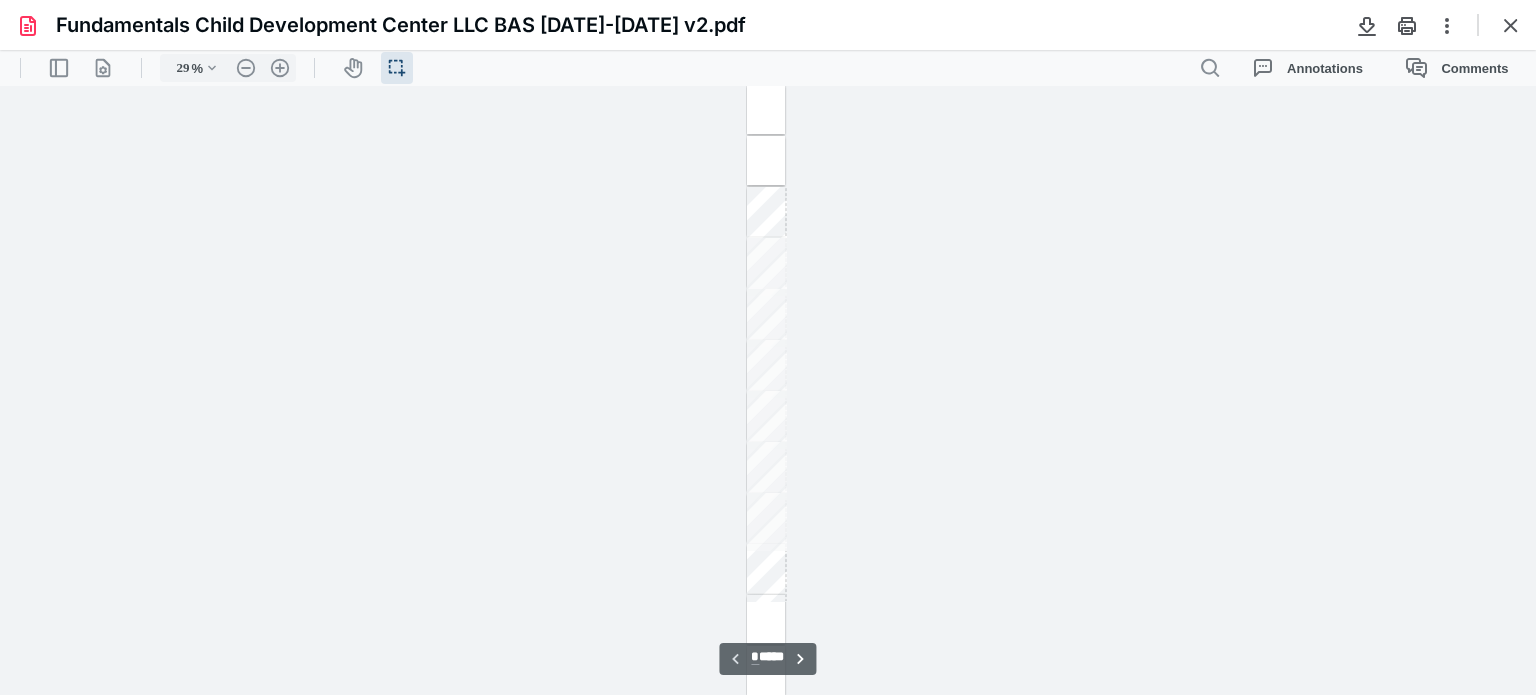 type on "37" 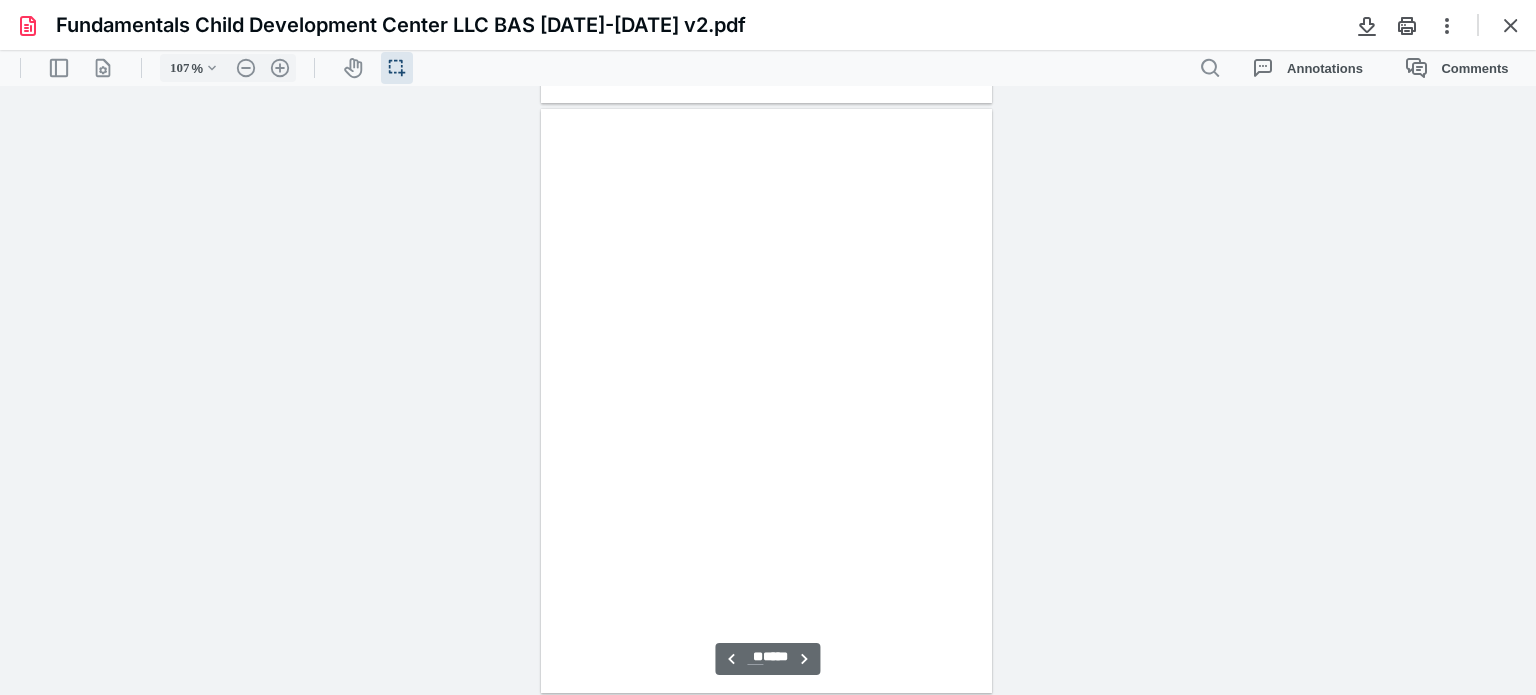 type on "132" 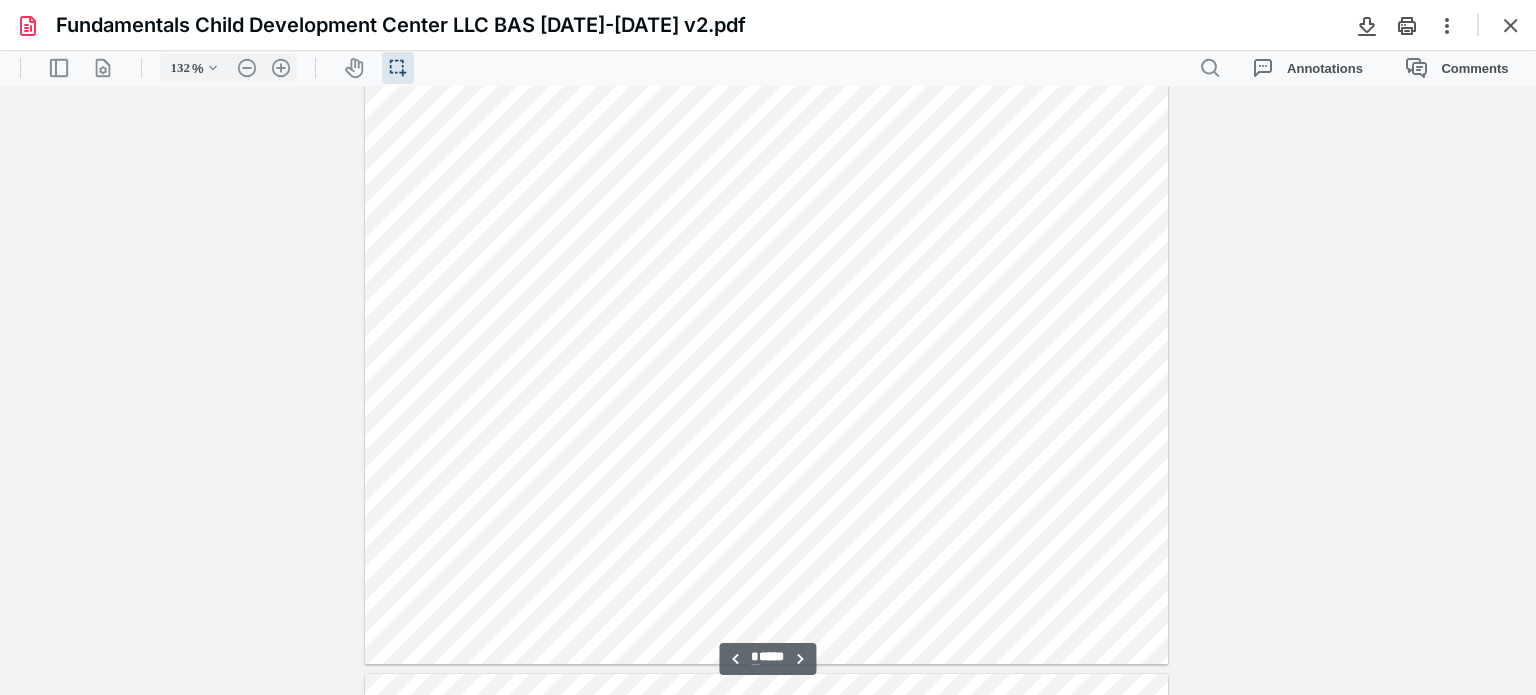 scroll, scrollTop: 5712, scrollLeft: 0, axis: vertical 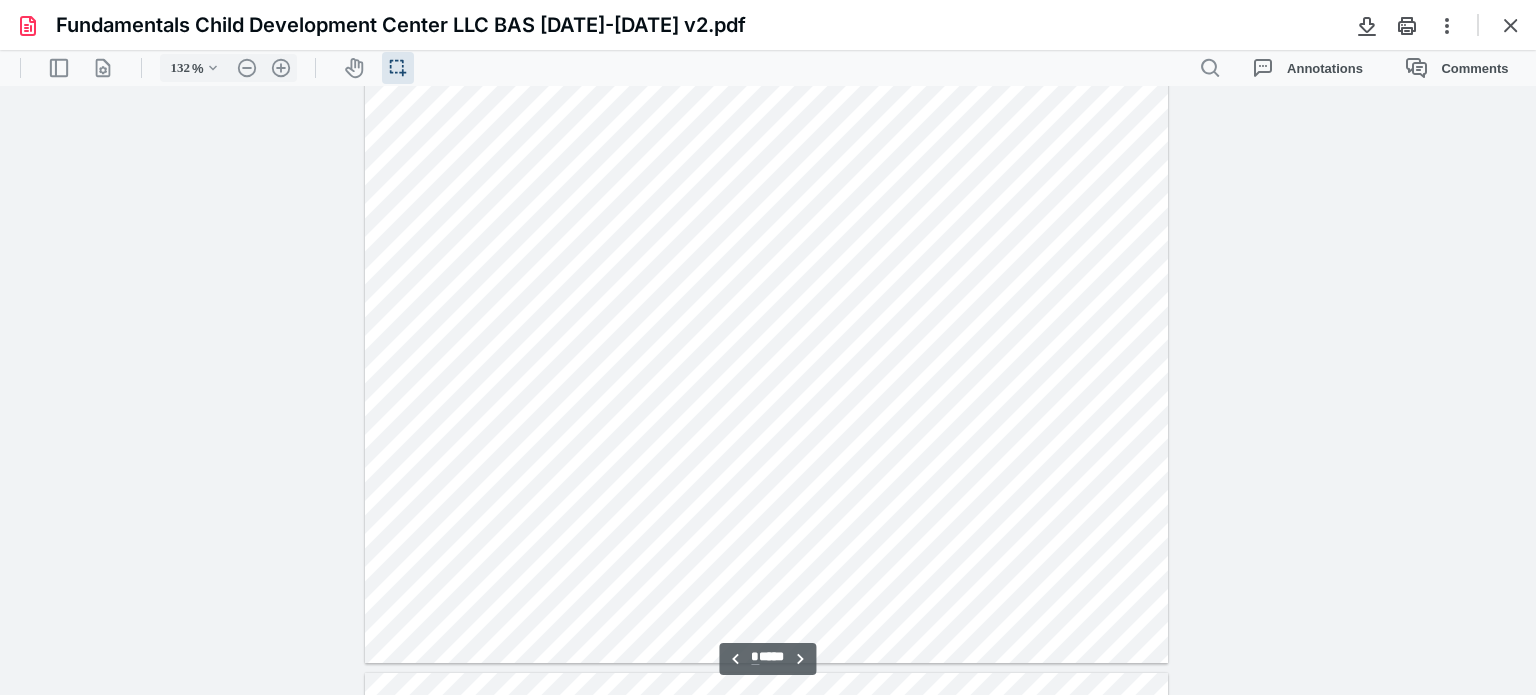 type on "*" 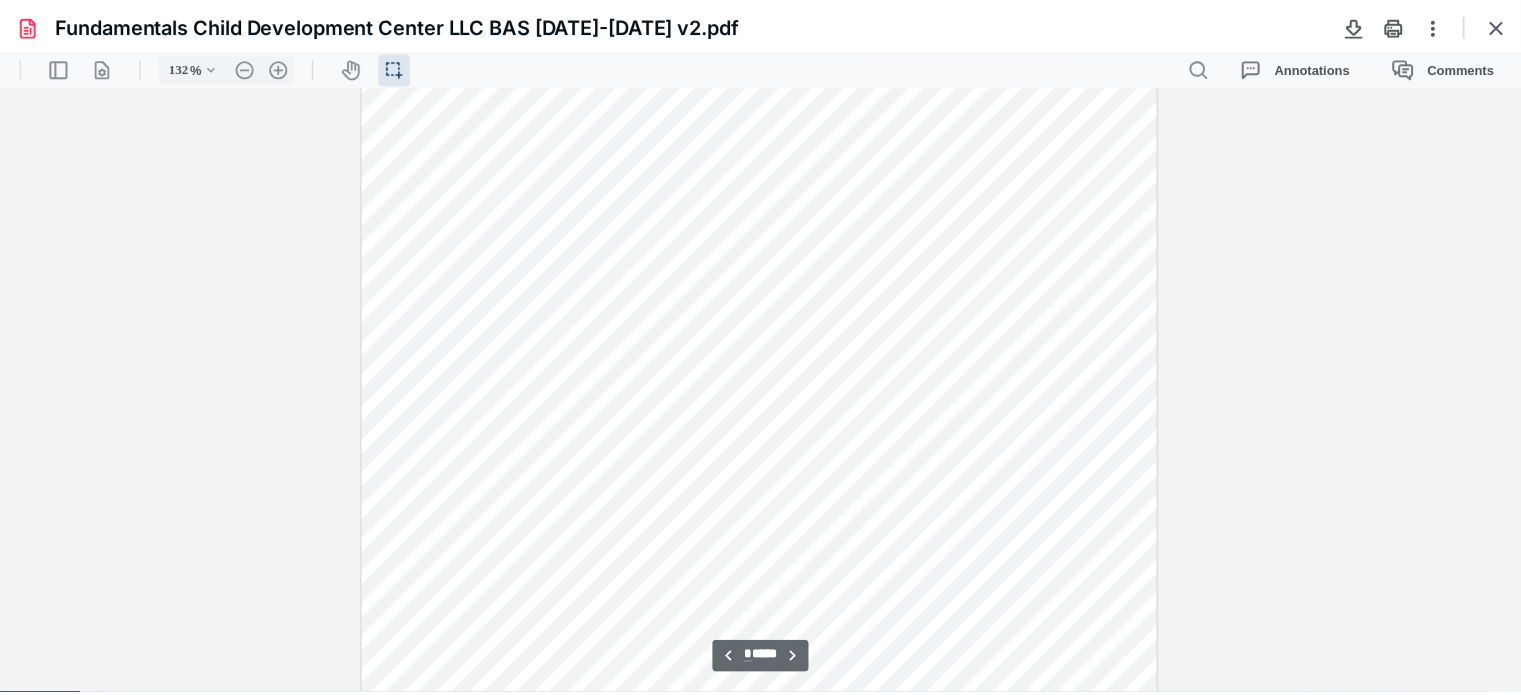 scroll, scrollTop: 6324, scrollLeft: 0, axis: vertical 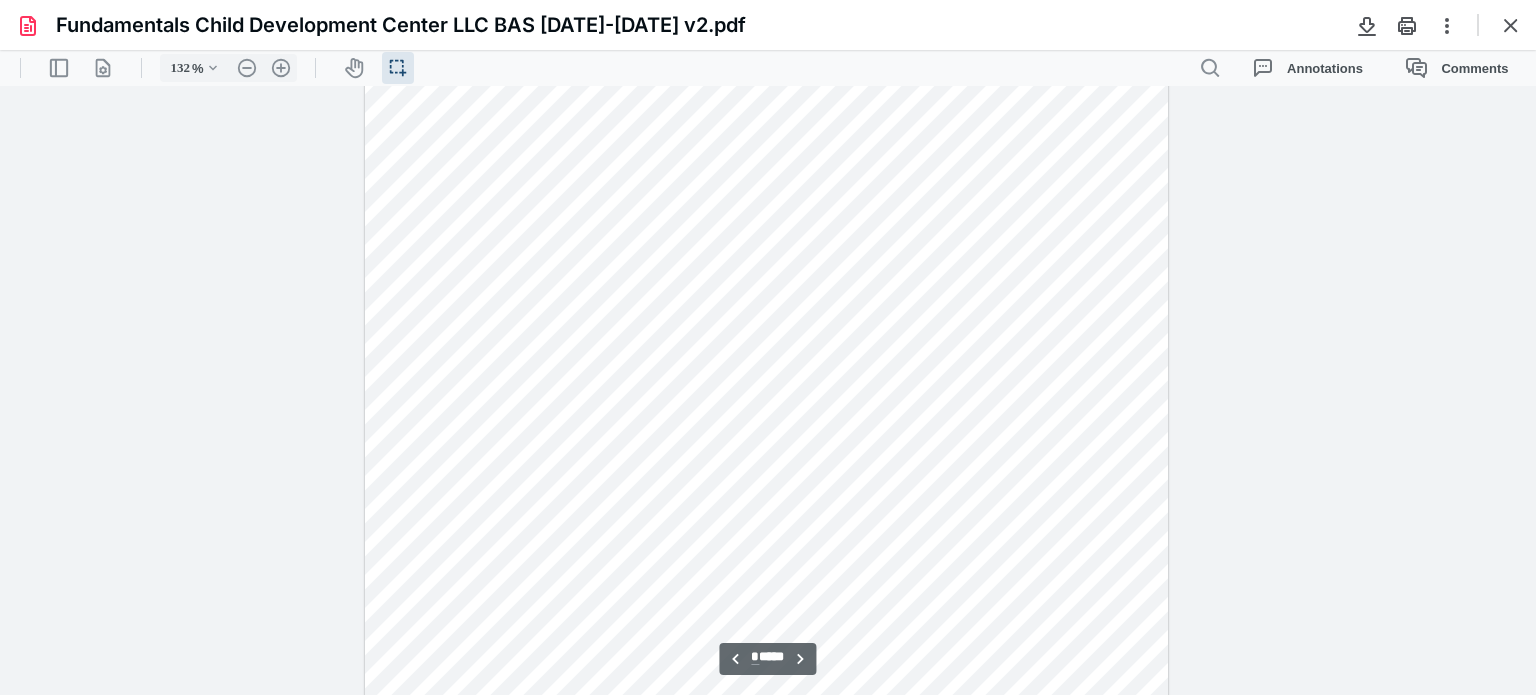 click on "Fundamentals Child Development Center LLC BAS [DATE]-[DATE] v2.pdf" at bounding box center (768, 25) 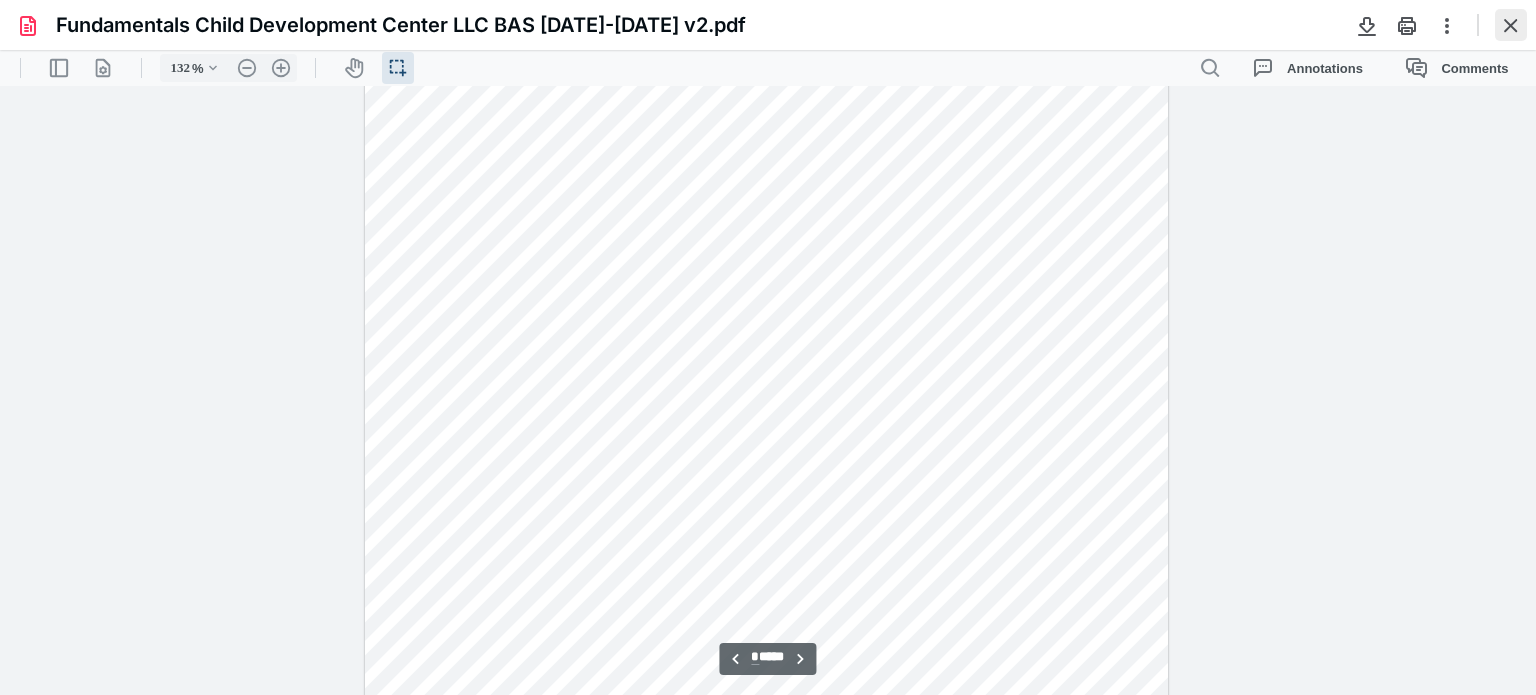 click at bounding box center (1511, 25) 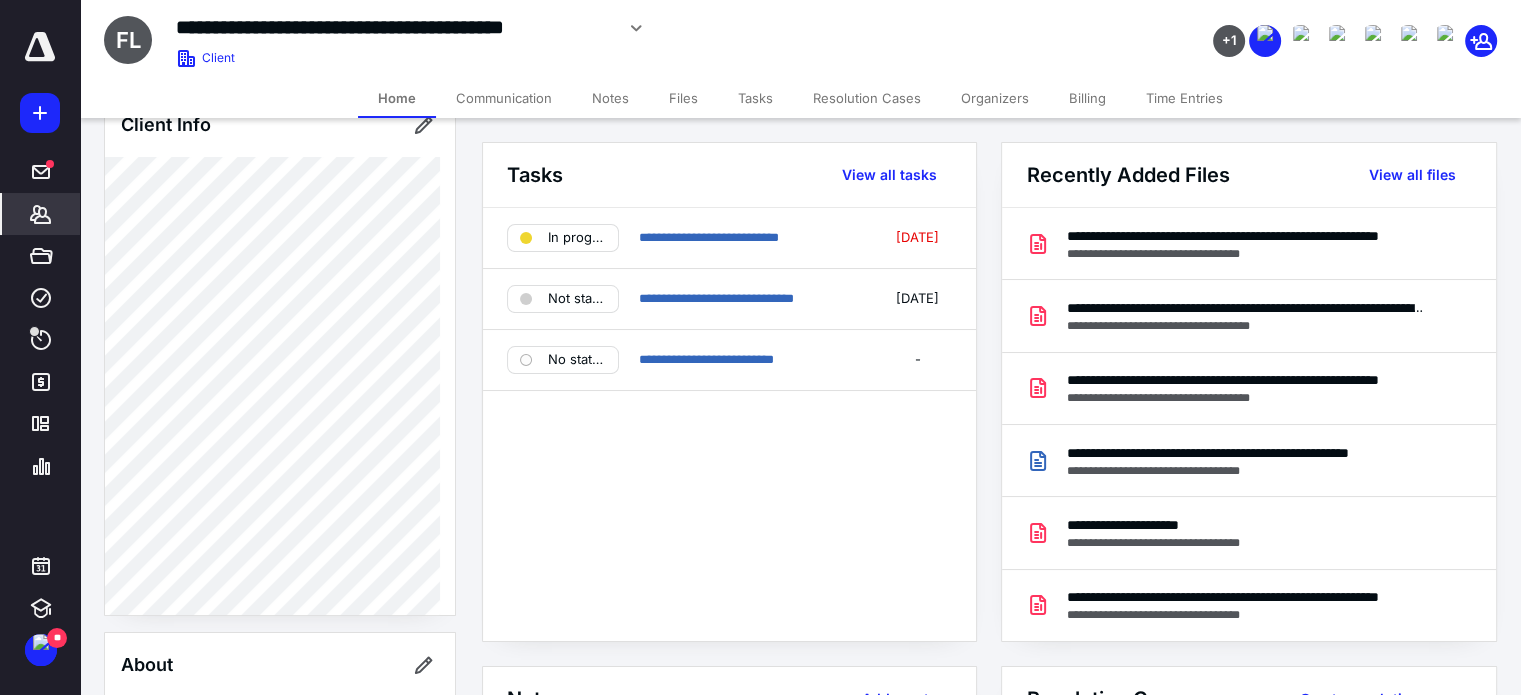 click on "Billing" at bounding box center [1087, 98] 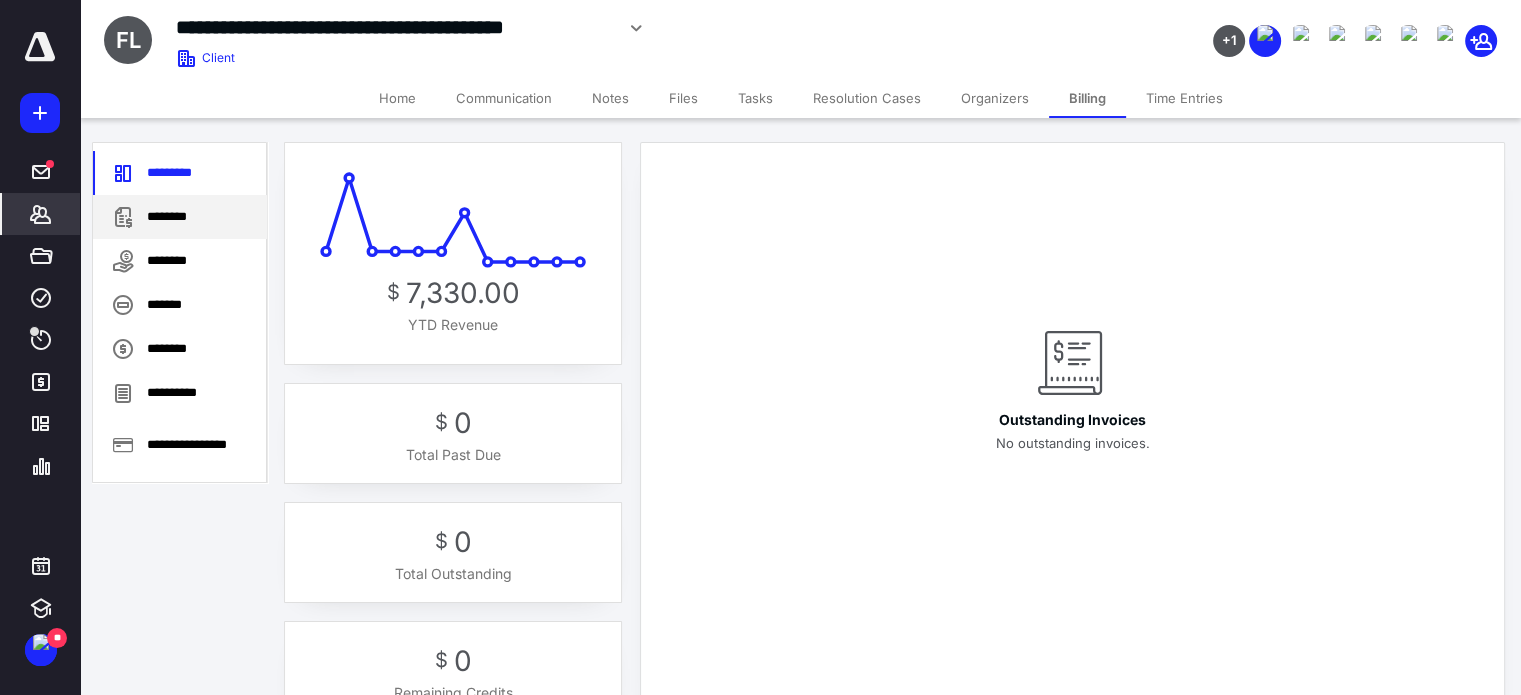 click on "********" at bounding box center [180, 217] 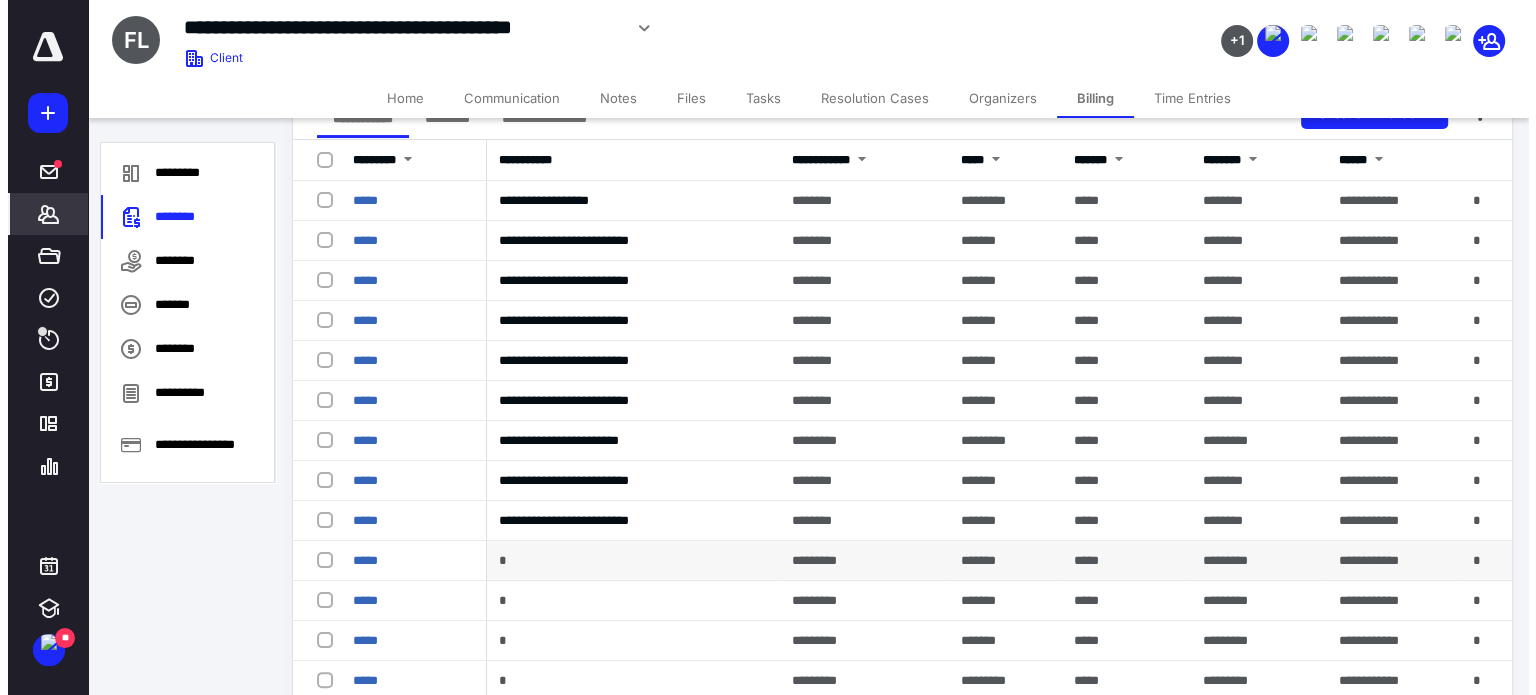 scroll, scrollTop: 302, scrollLeft: 0, axis: vertical 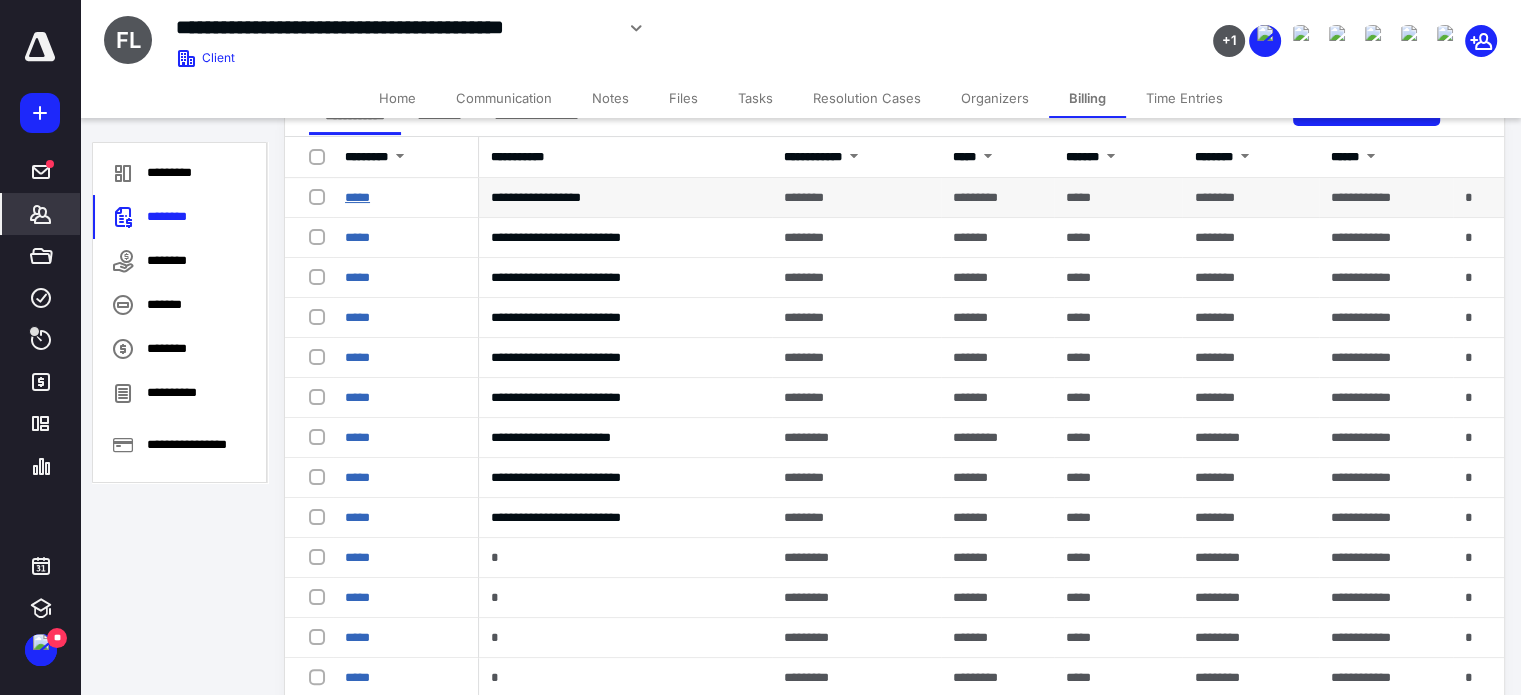 click on "*****" at bounding box center (357, 197) 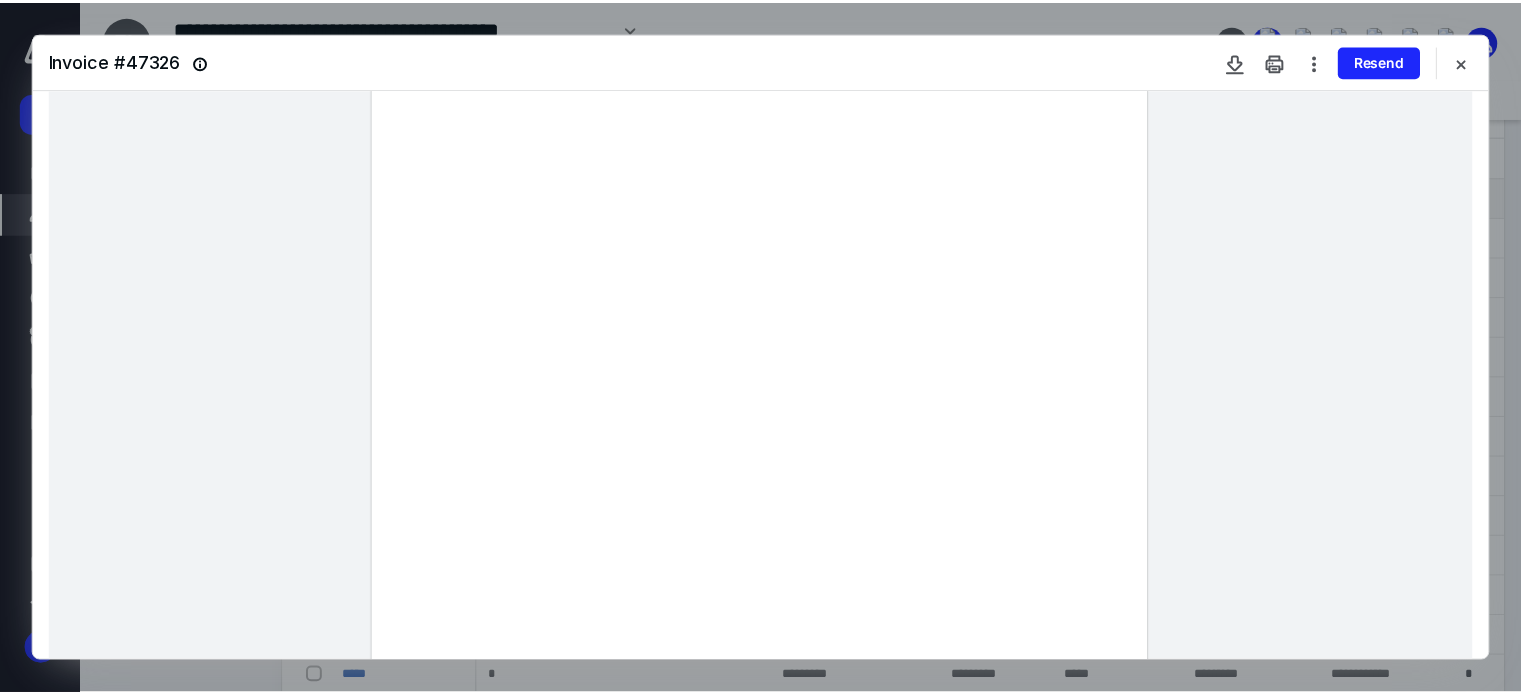scroll, scrollTop: 316, scrollLeft: 0, axis: vertical 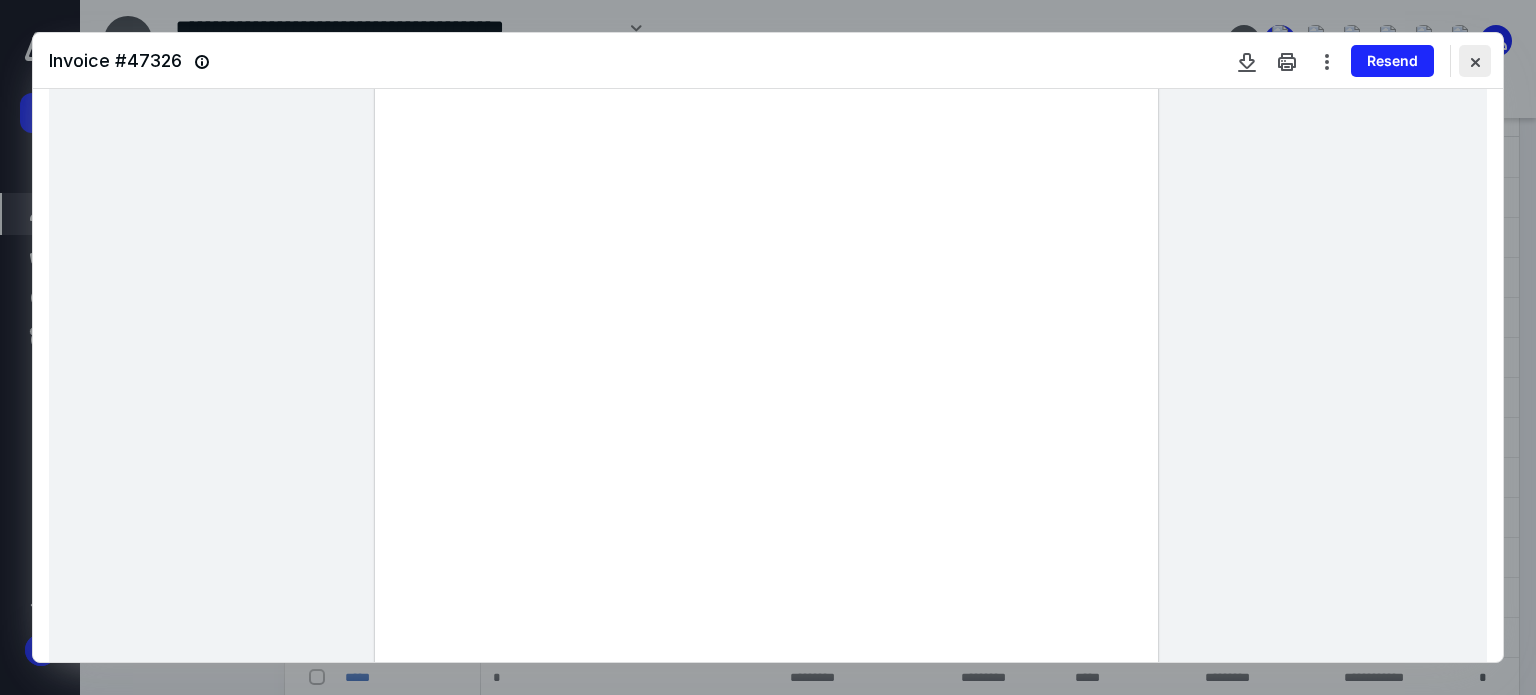 click at bounding box center (1475, 61) 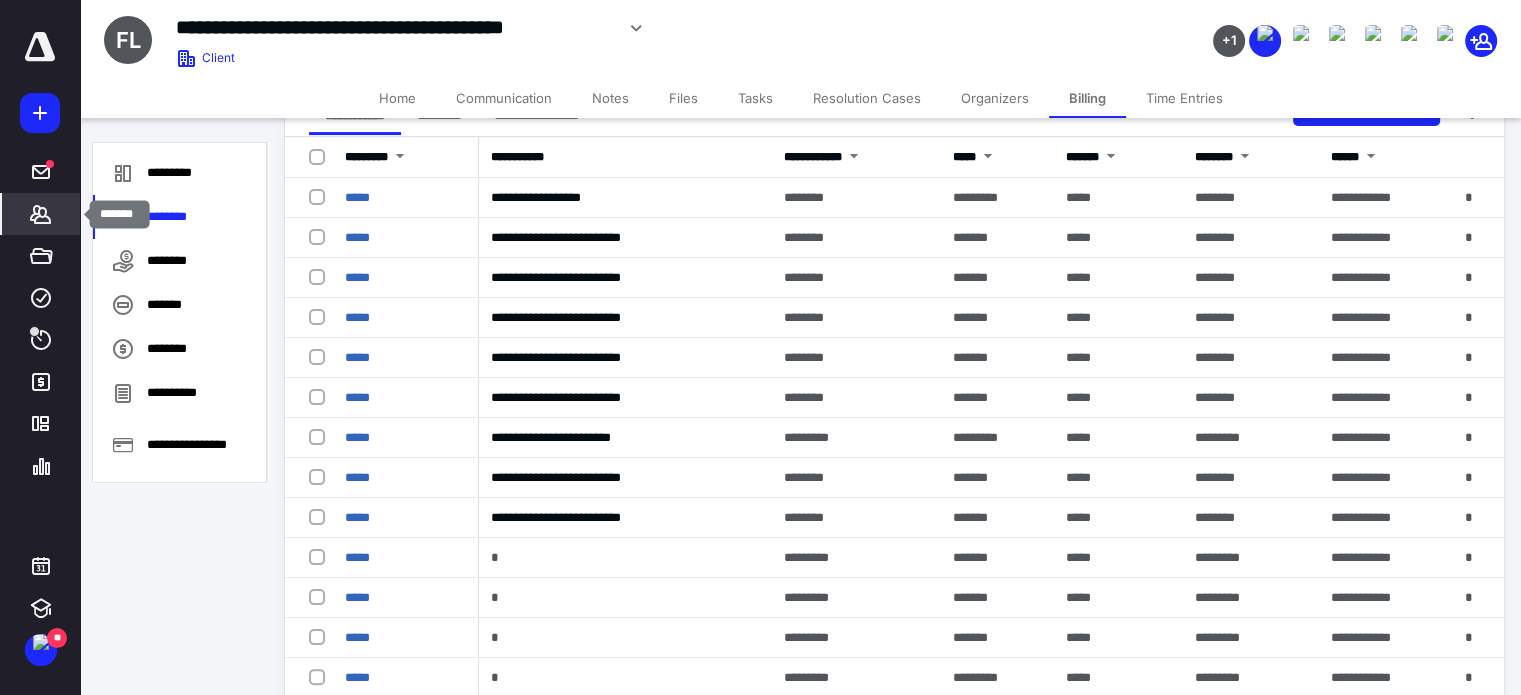 click 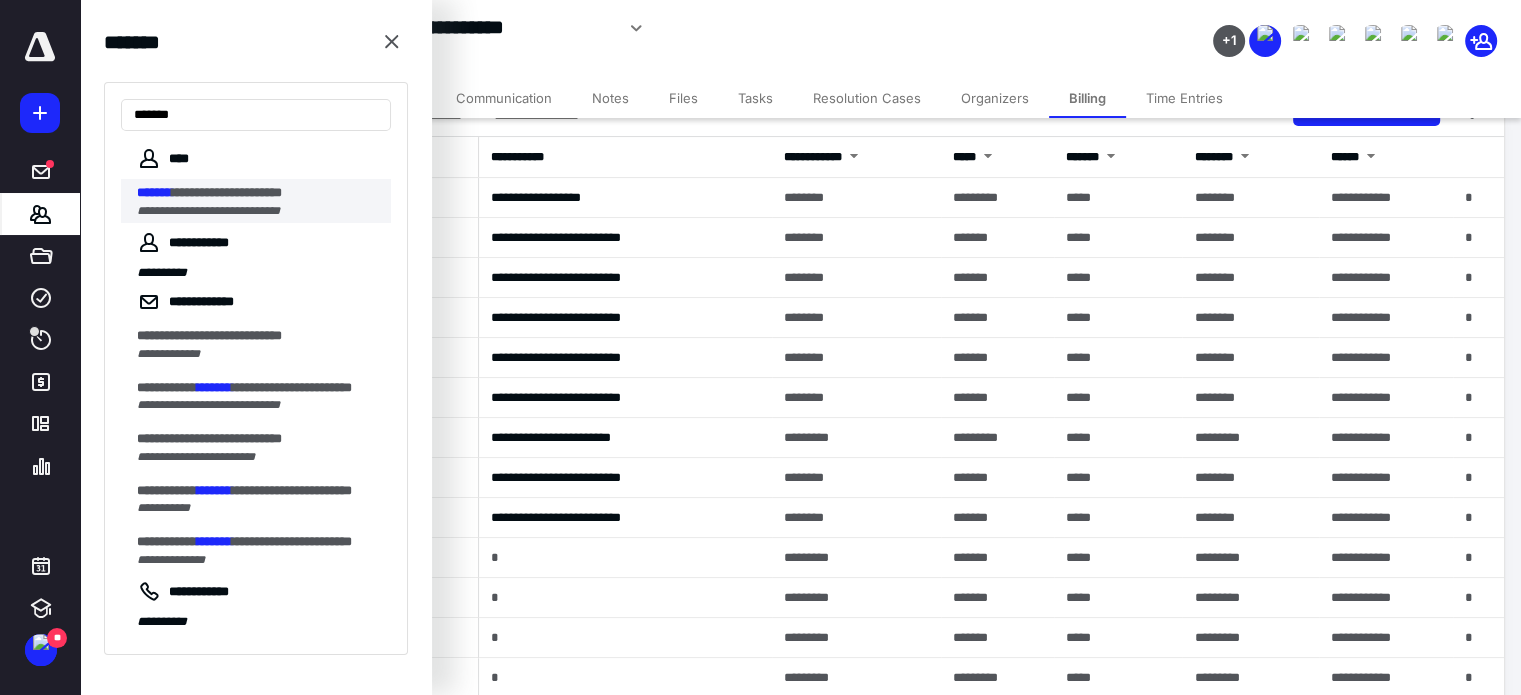 type on "*******" 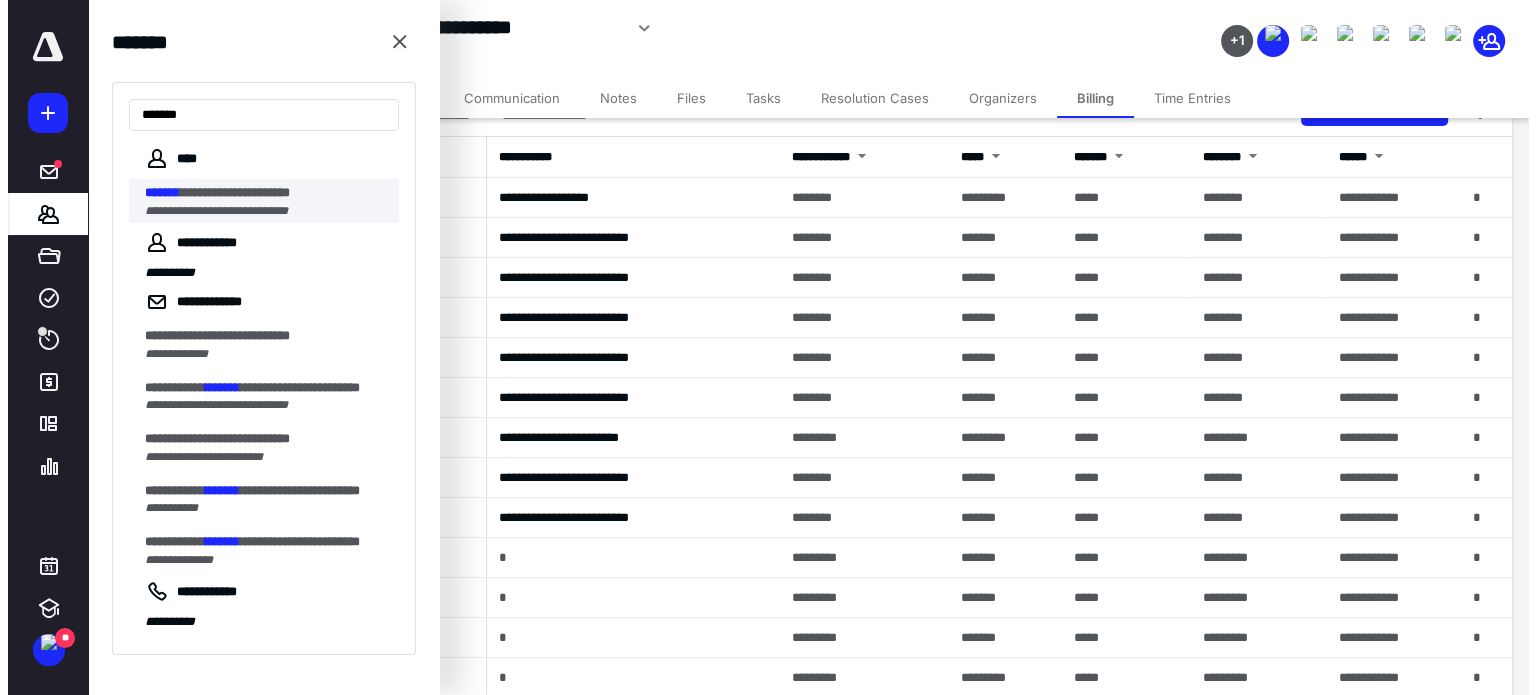 scroll, scrollTop: 0, scrollLeft: 0, axis: both 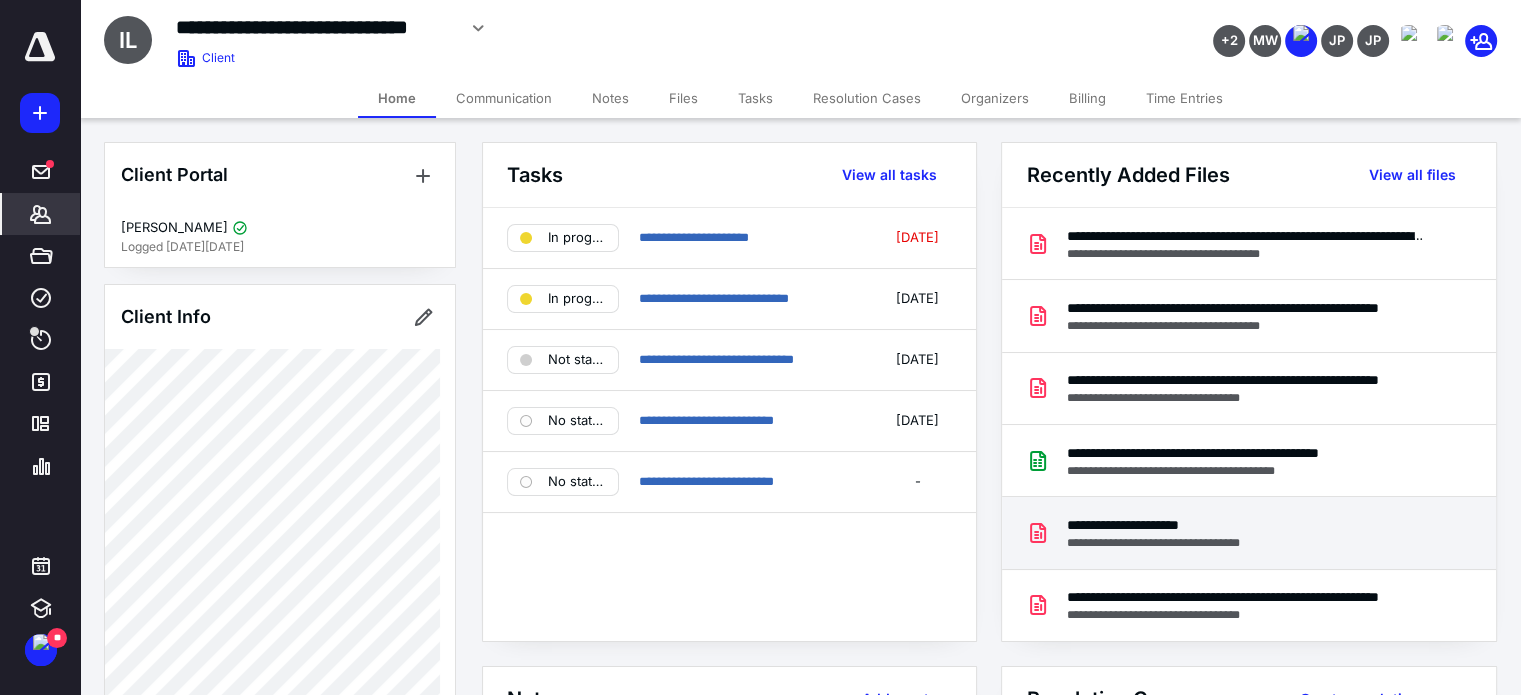 click on "**********" at bounding box center (1173, 543) 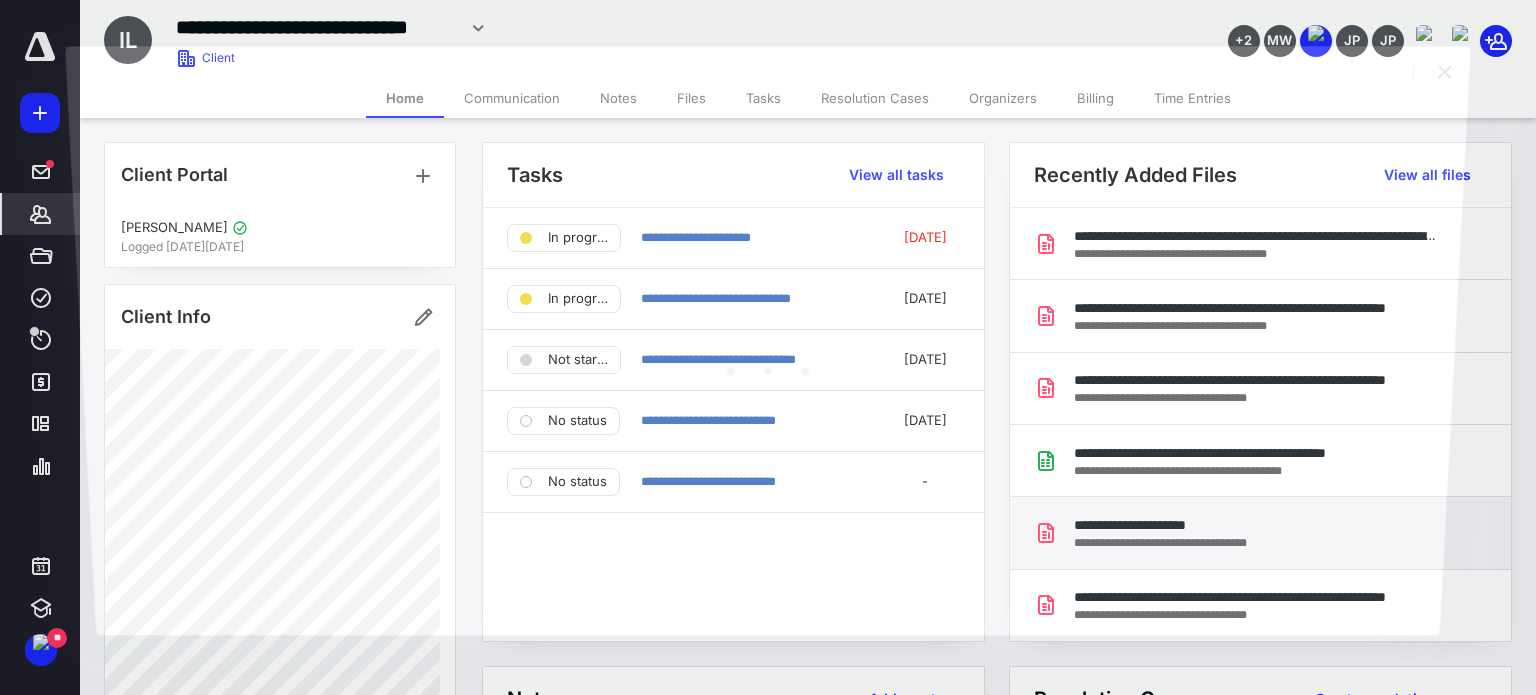 click at bounding box center (767, 365) 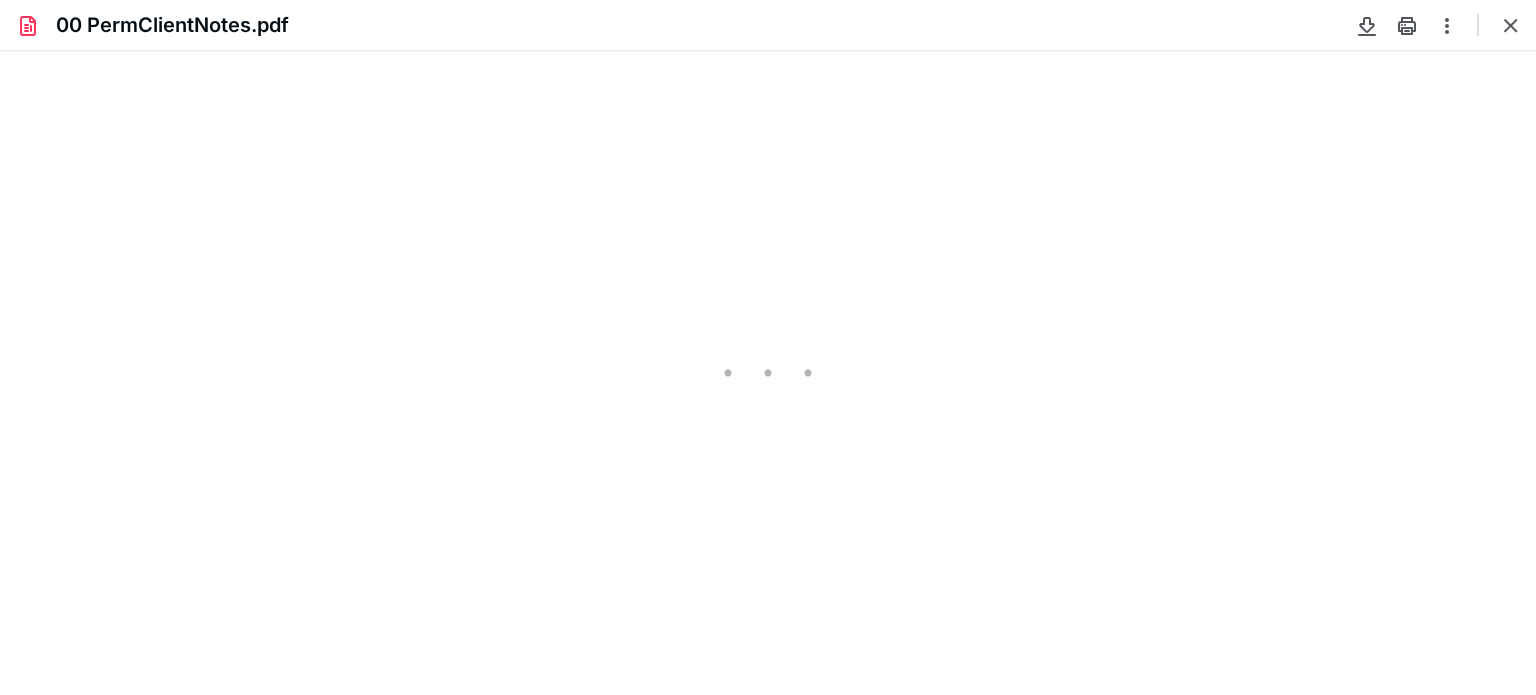scroll, scrollTop: 0, scrollLeft: 0, axis: both 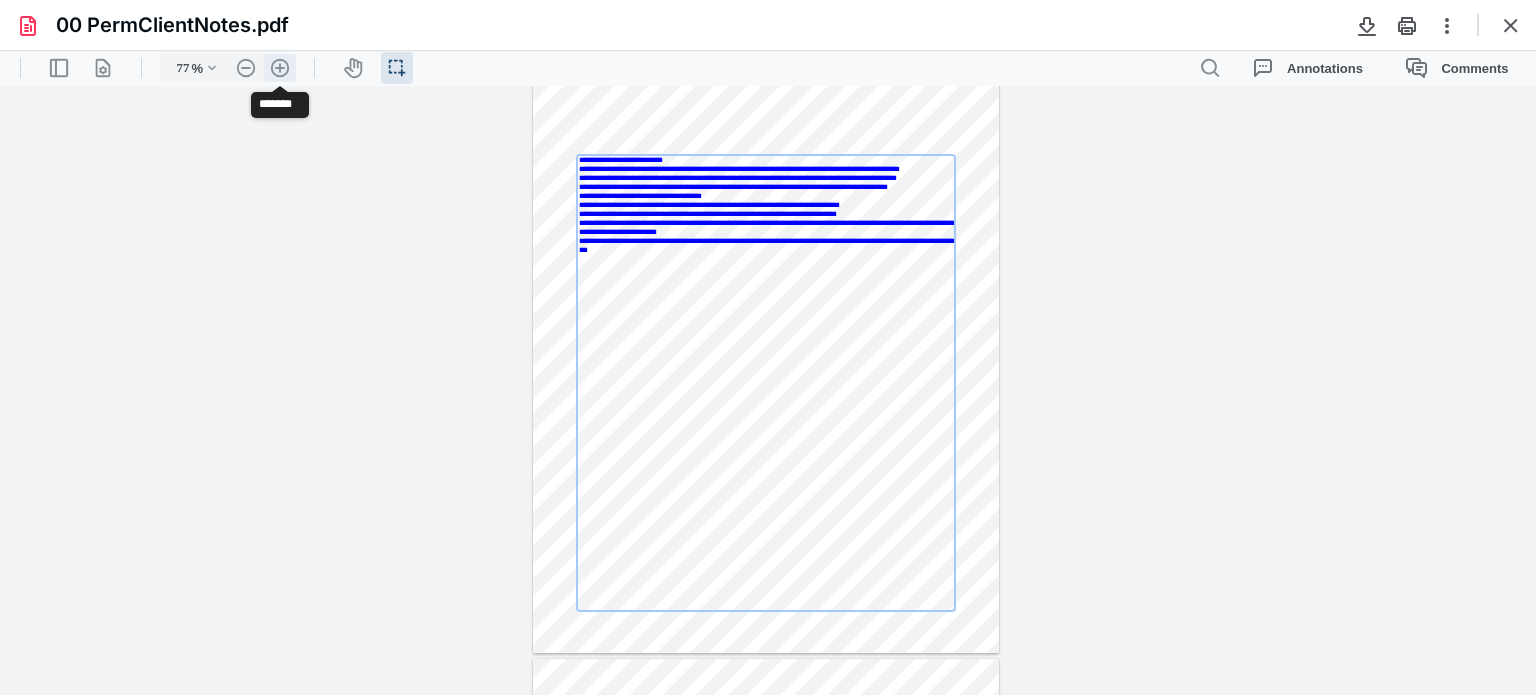 click on ".cls-1{fill:#abb0c4;} icon - header - zoom - in - line" at bounding box center [280, 68] 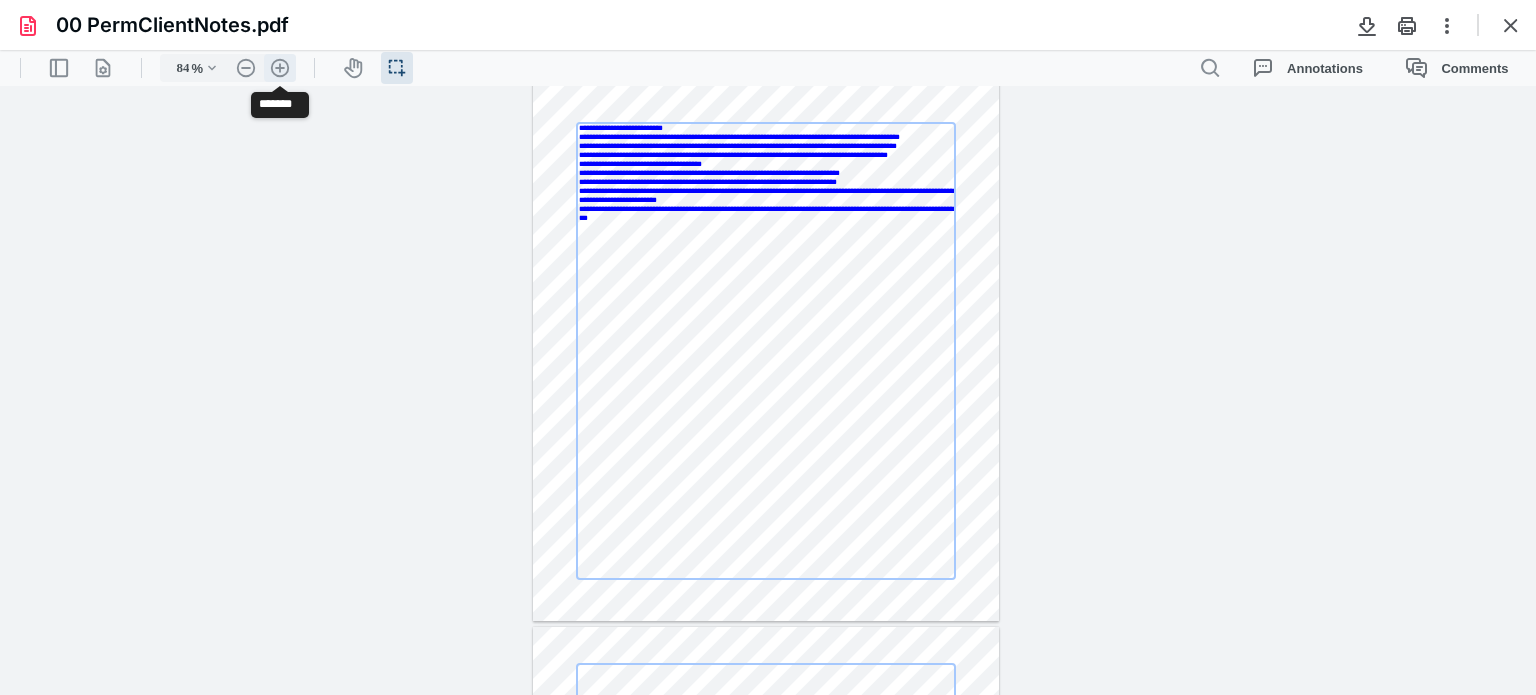 click on ".cls-1{fill:#abb0c4;} icon - header - zoom - in - line" at bounding box center [280, 68] 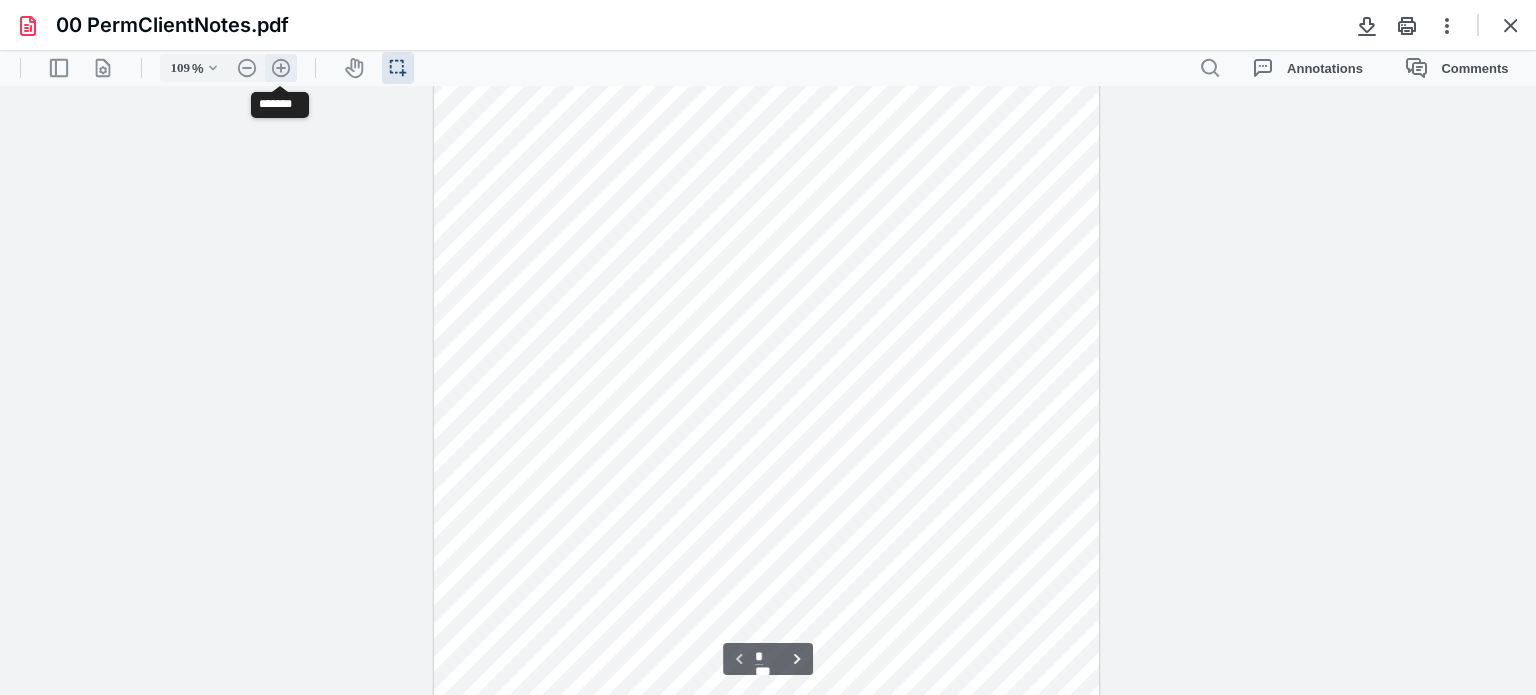 click on ".cls-1{fill:#abb0c4;} icon - header - zoom - in - line" at bounding box center (281, 68) 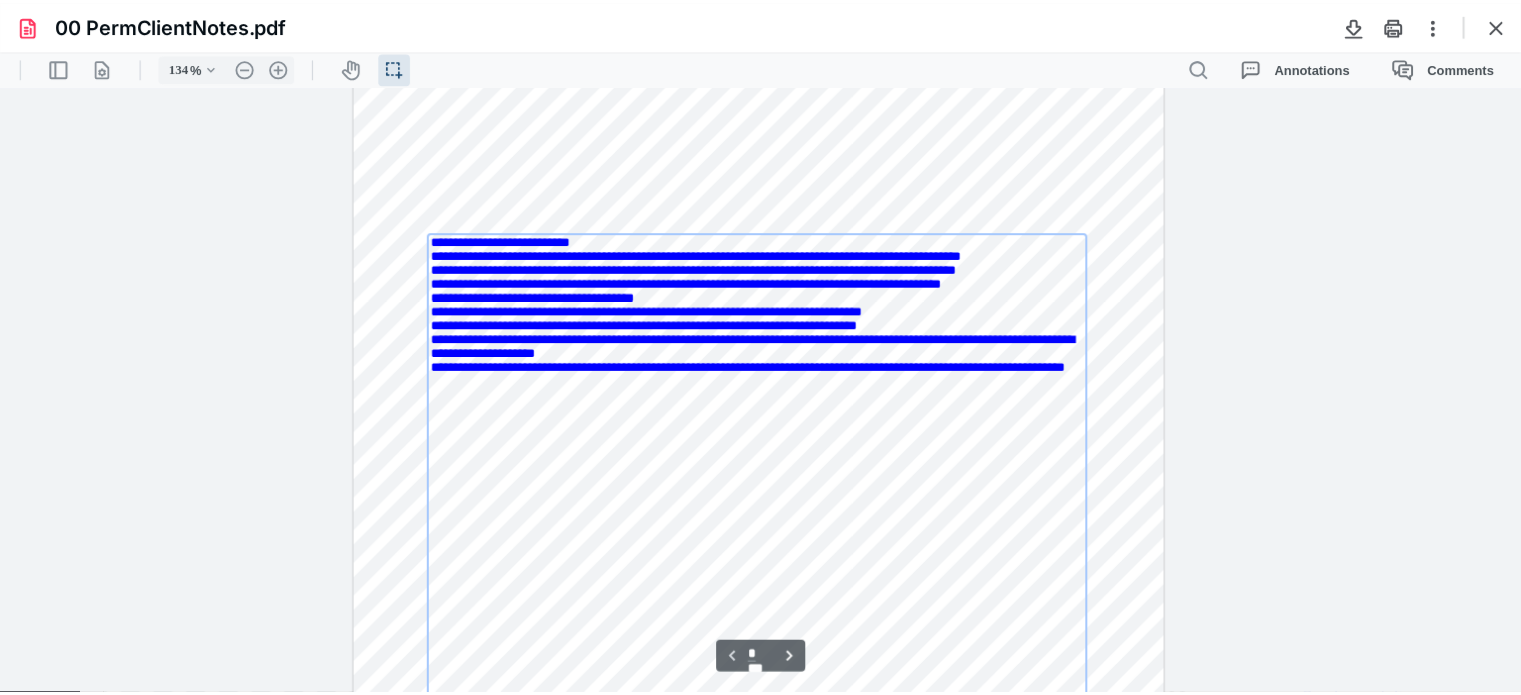 scroll, scrollTop: 0, scrollLeft: 0, axis: both 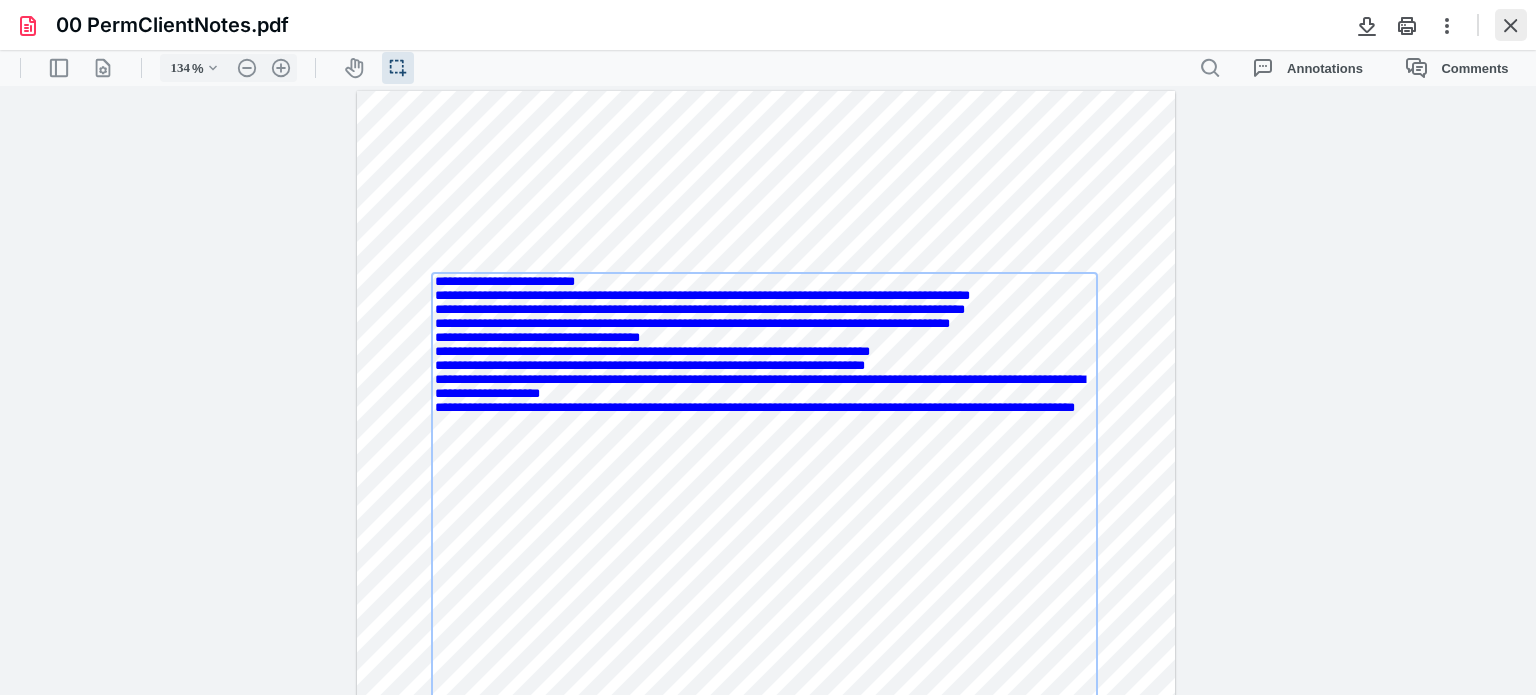 click at bounding box center (1511, 25) 